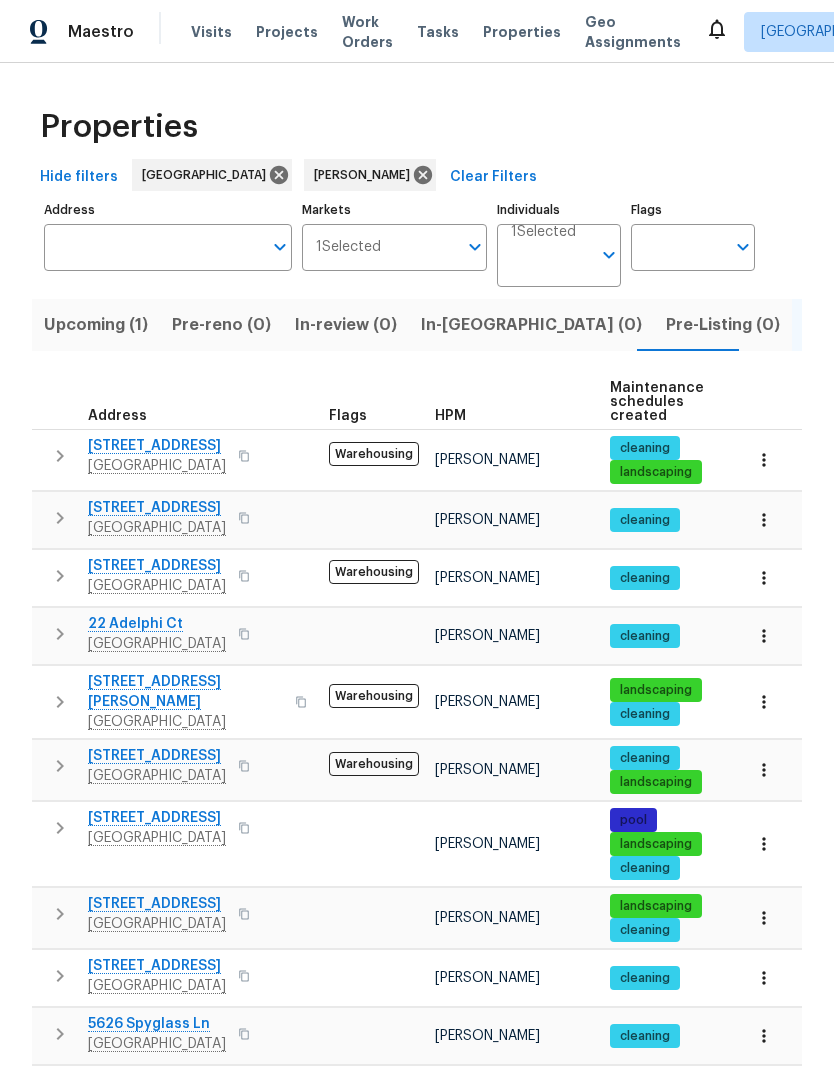 scroll, scrollTop: 0, scrollLeft: 0, axis: both 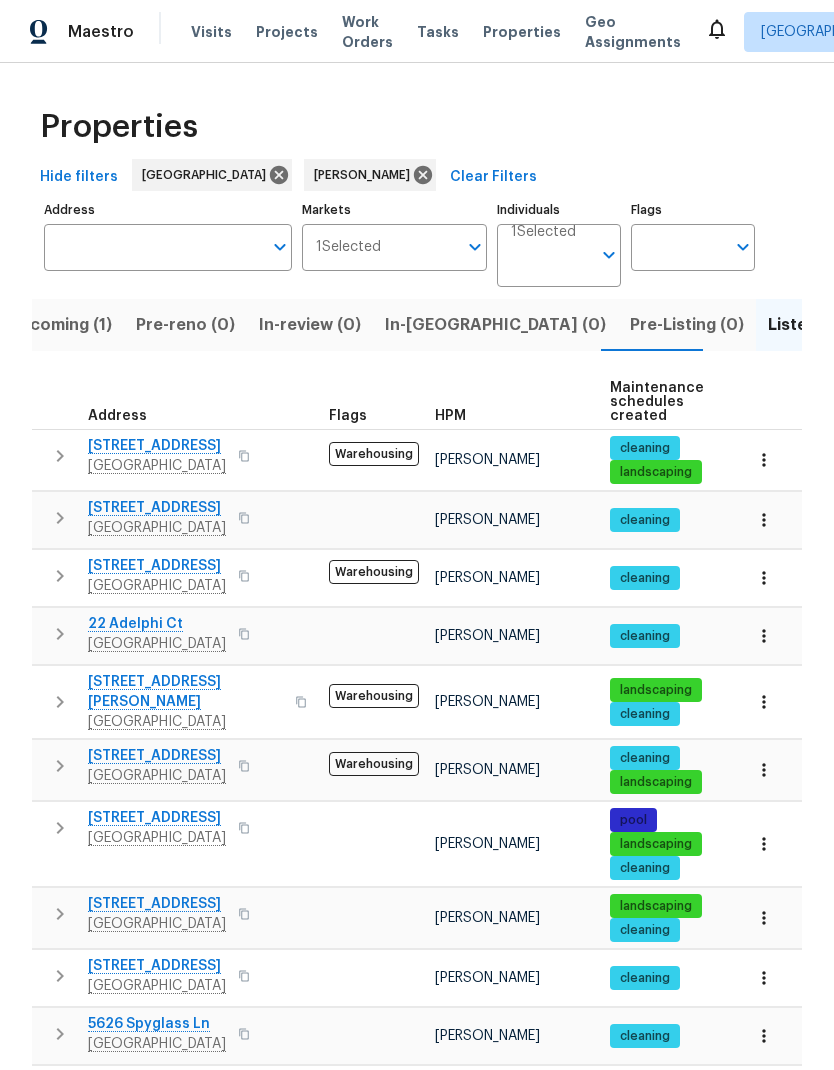 click on "Individuals" at bounding box center [551, 263] 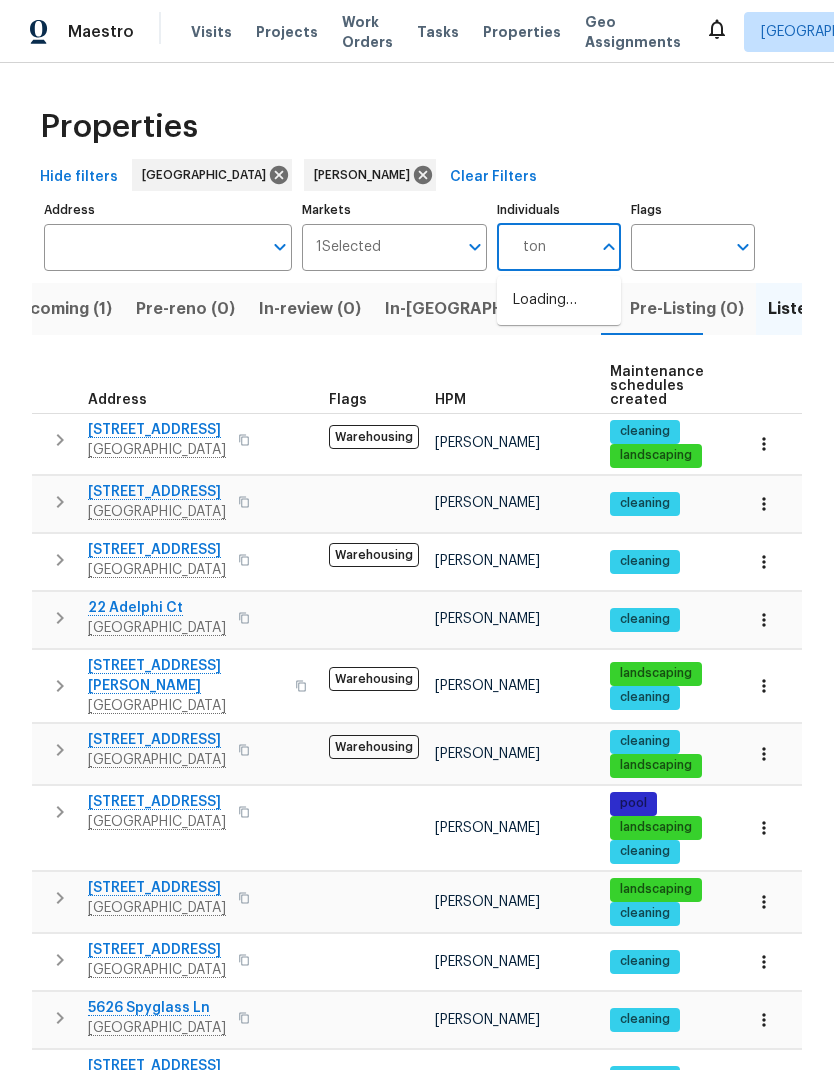 type on "toni" 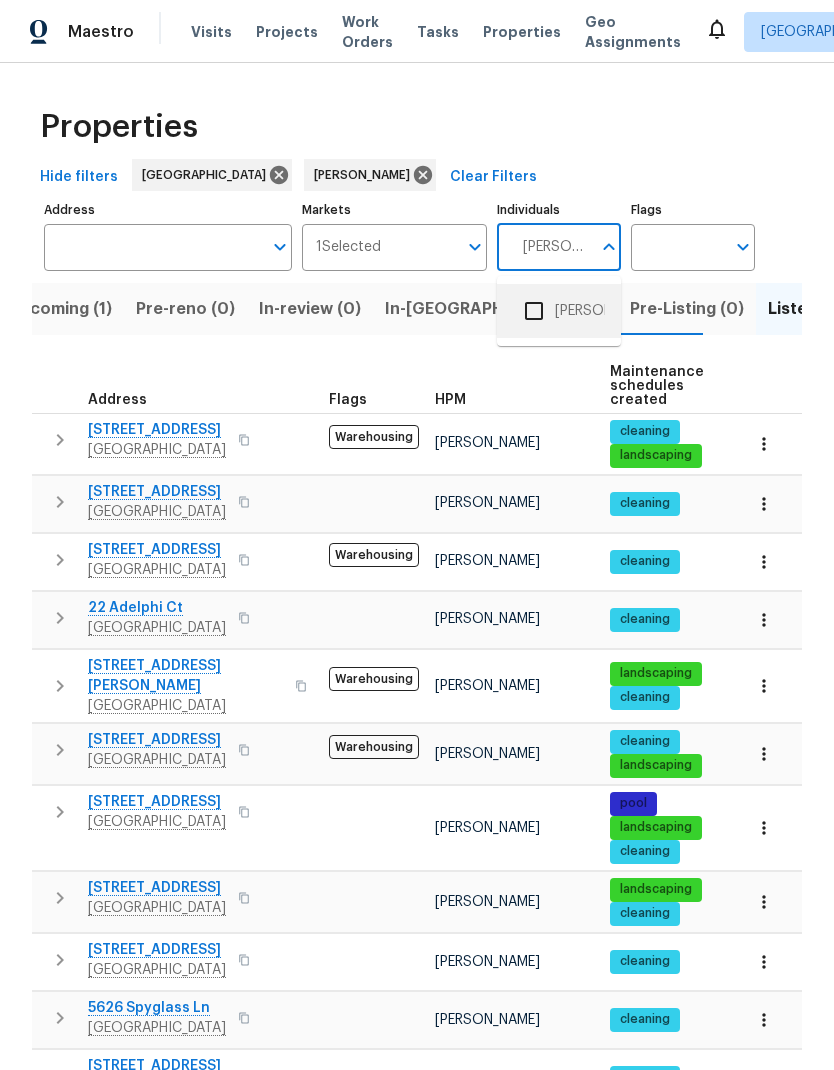 click on "[PERSON_NAME]" at bounding box center (559, 311) 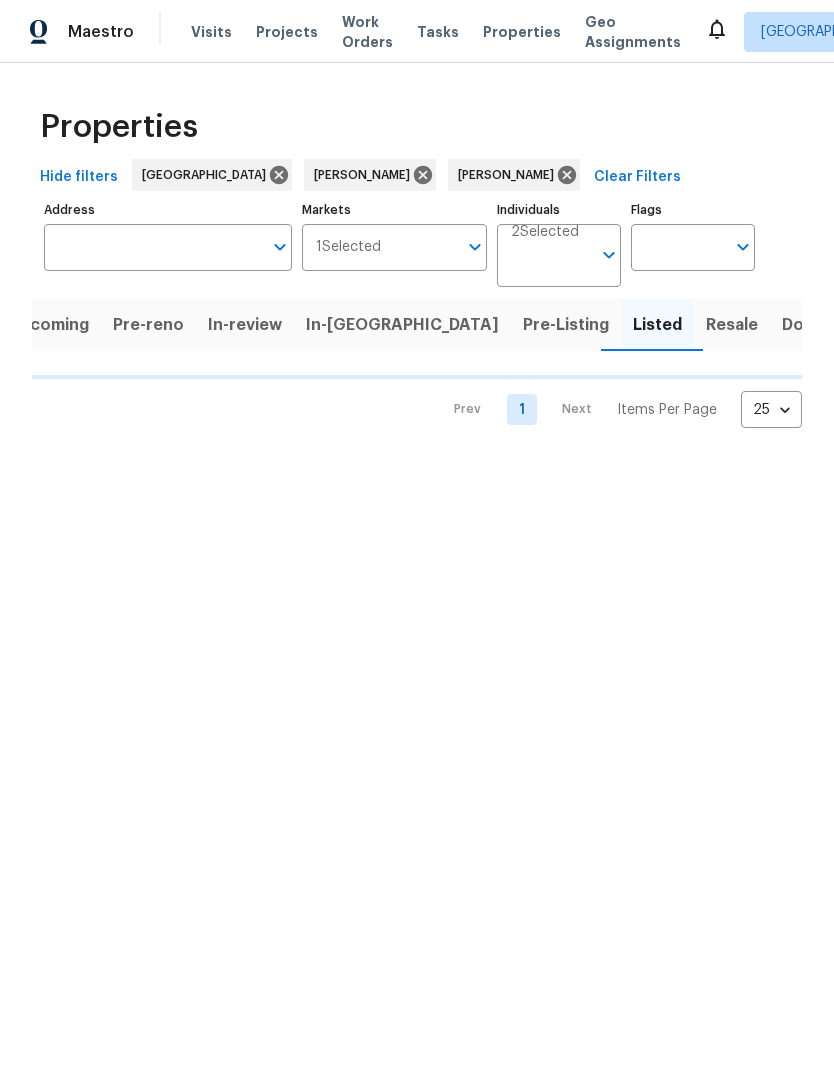 scroll, scrollTop: 0, scrollLeft: 18, axis: horizontal 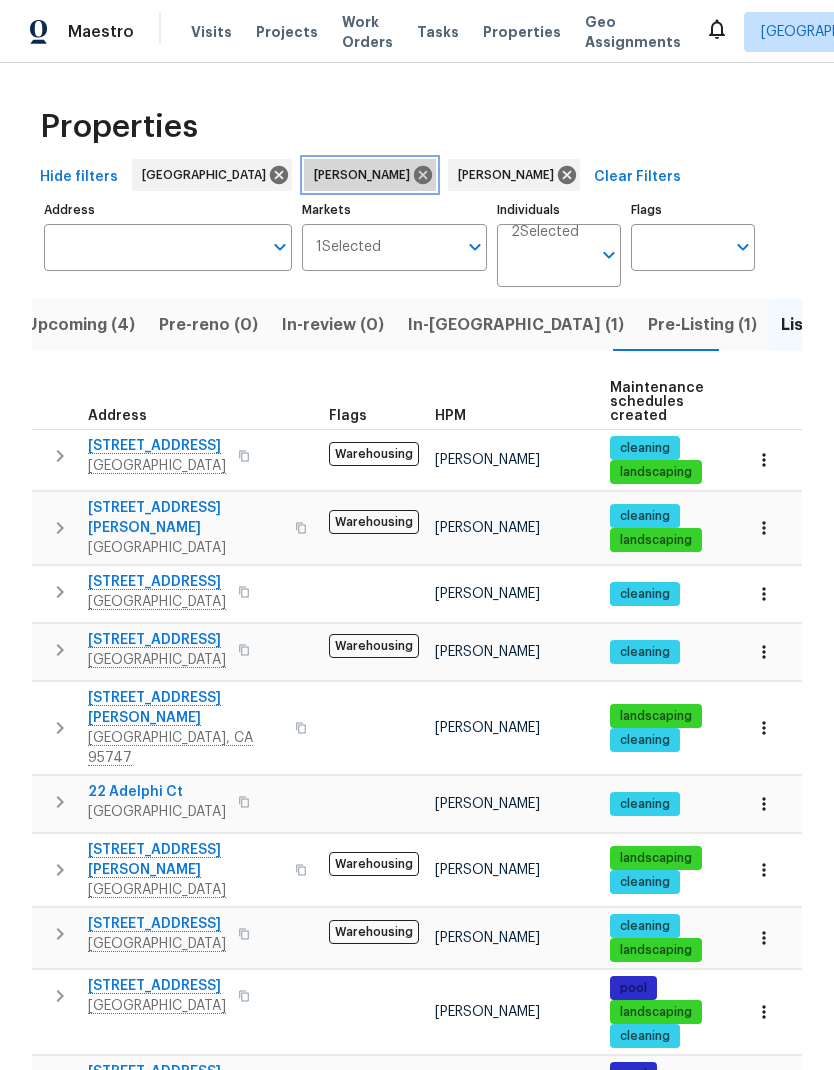 click 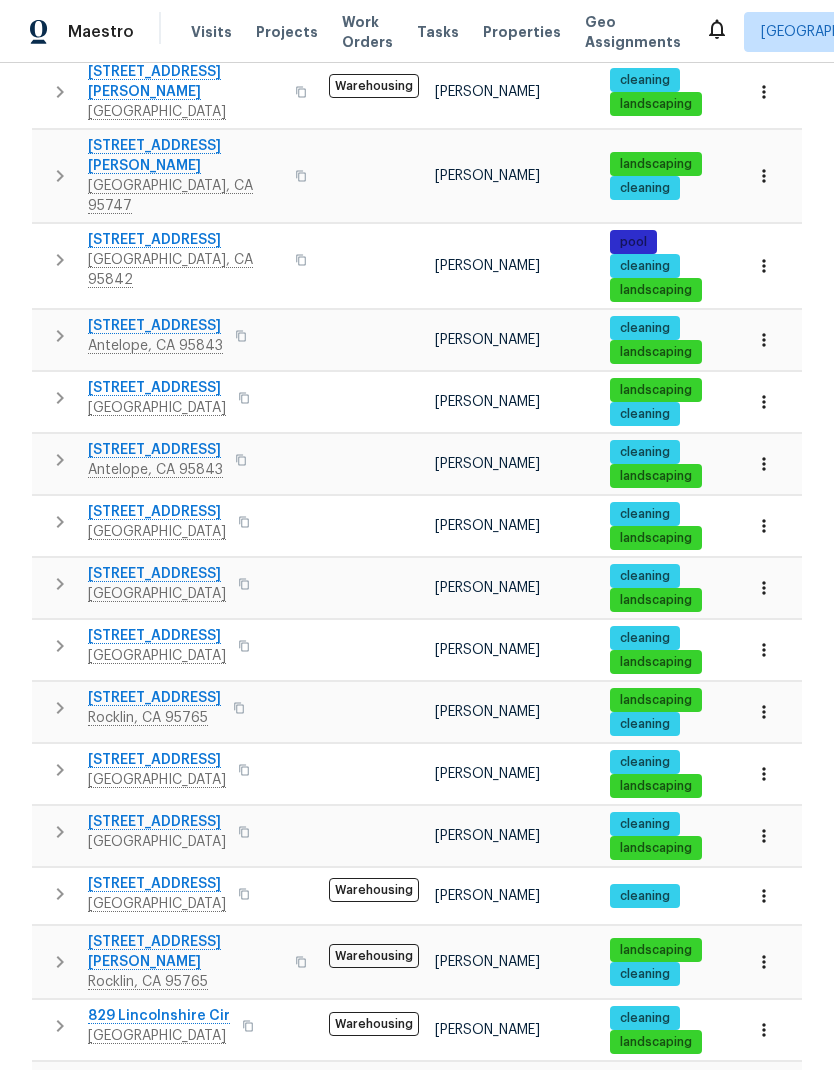 scroll, scrollTop: 373, scrollLeft: 0, axis: vertical 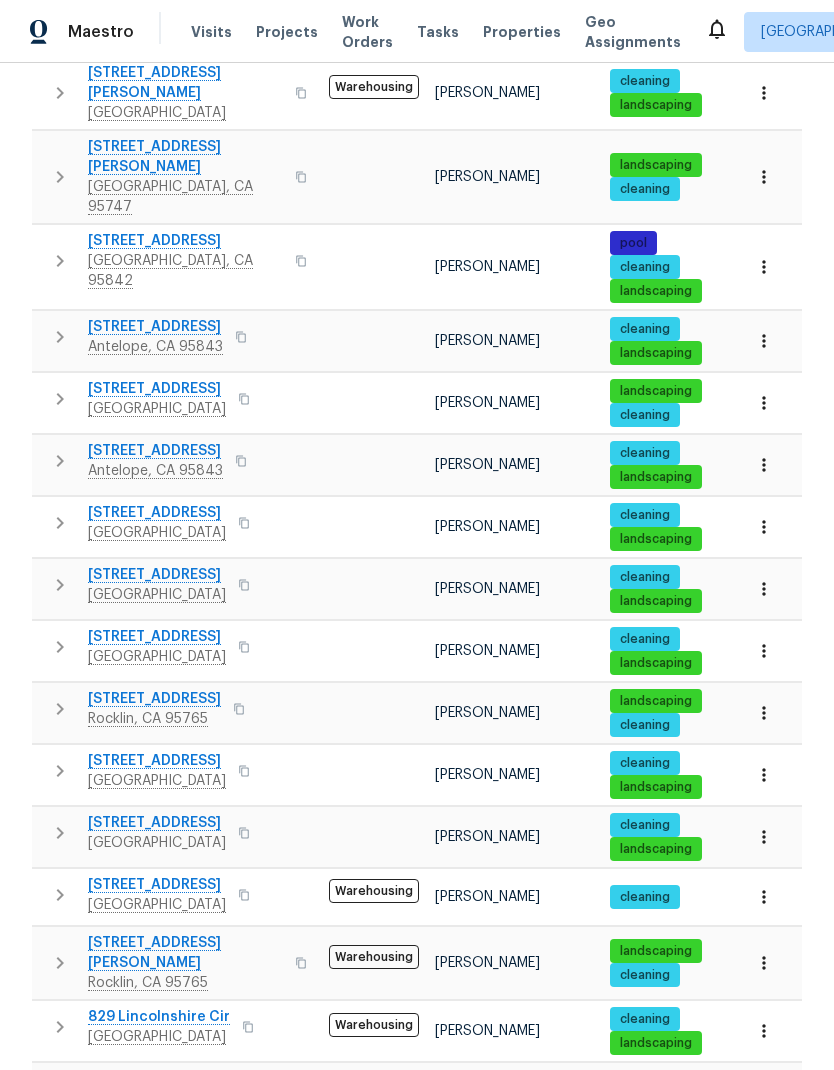 click on "249 Delta Leaf Way" at bounding box center (157, 761) 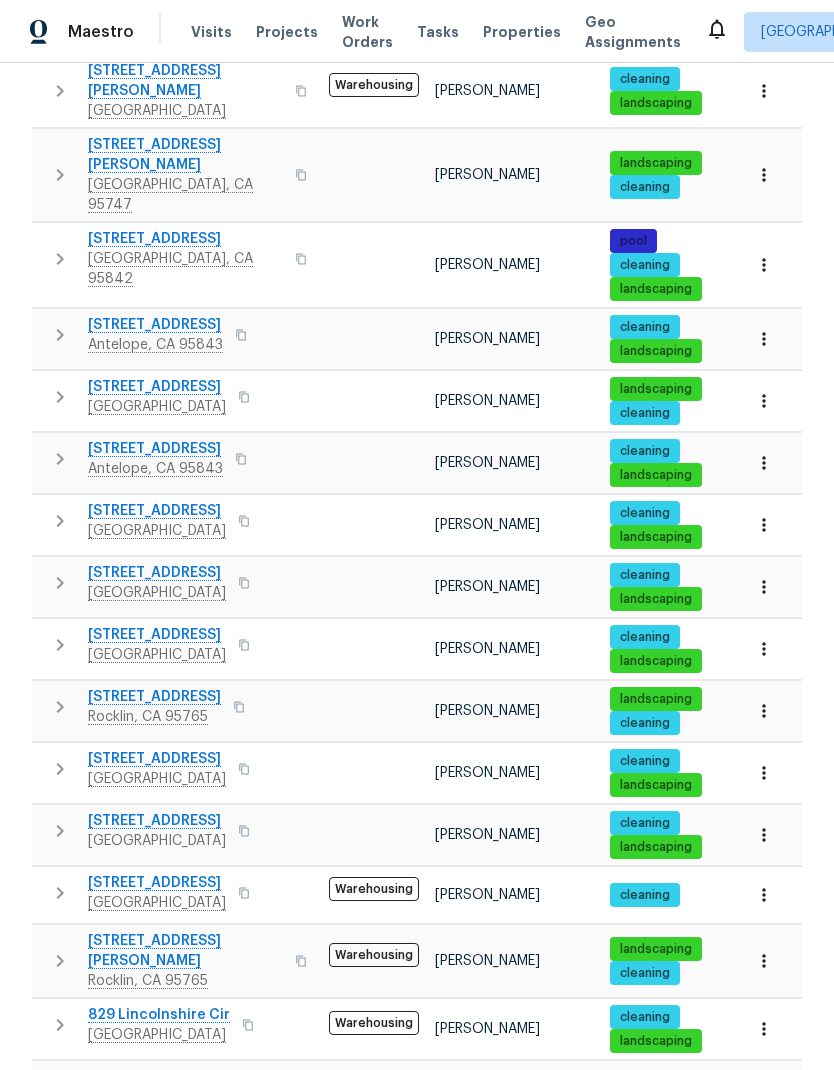 scroll, scrollTop: 373, scrollLeft: 0, axis: vertical 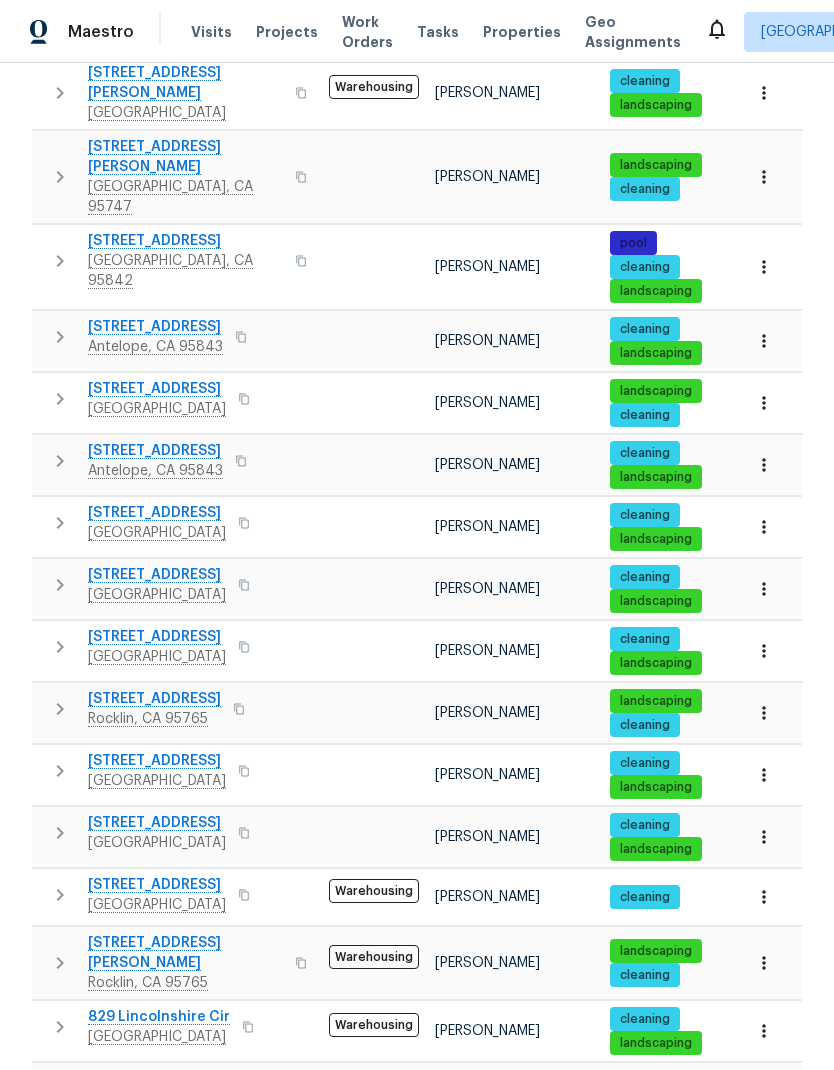 click on "1953 Hartsfield Way" at bounding box center (185, 1089) 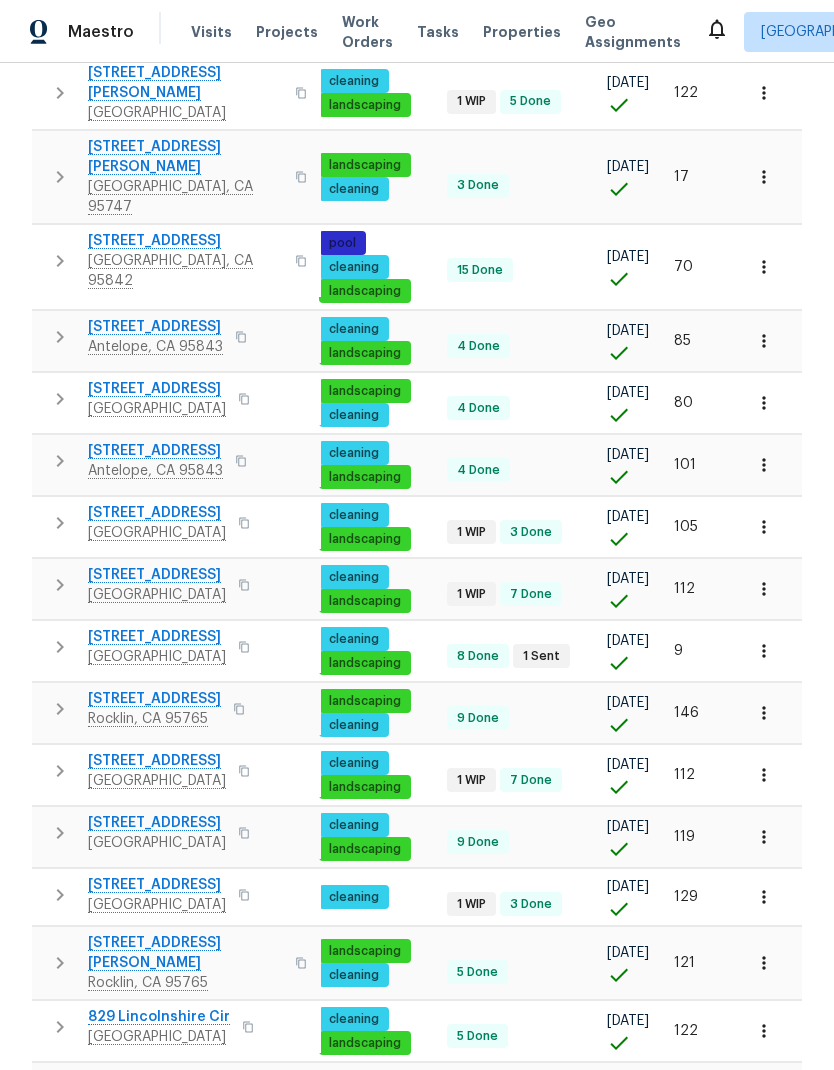 scroll, scrollTop: 0, scrollLeft: 291, axis: horizontal 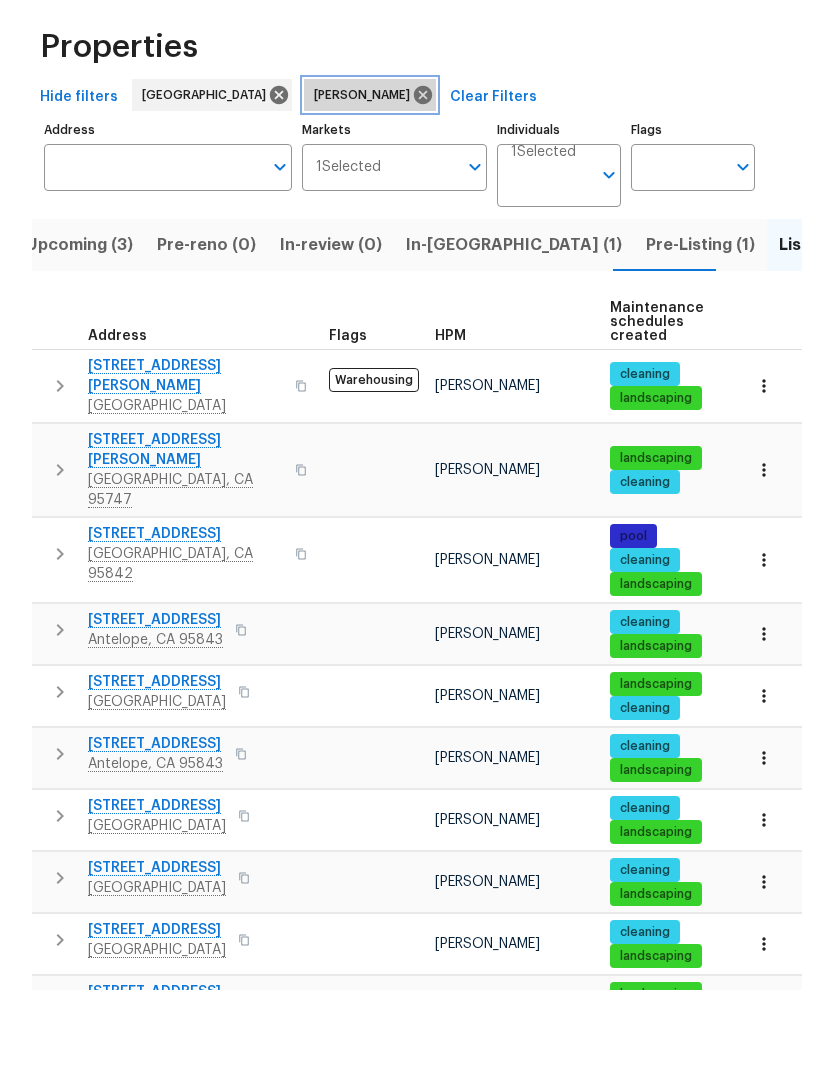 click 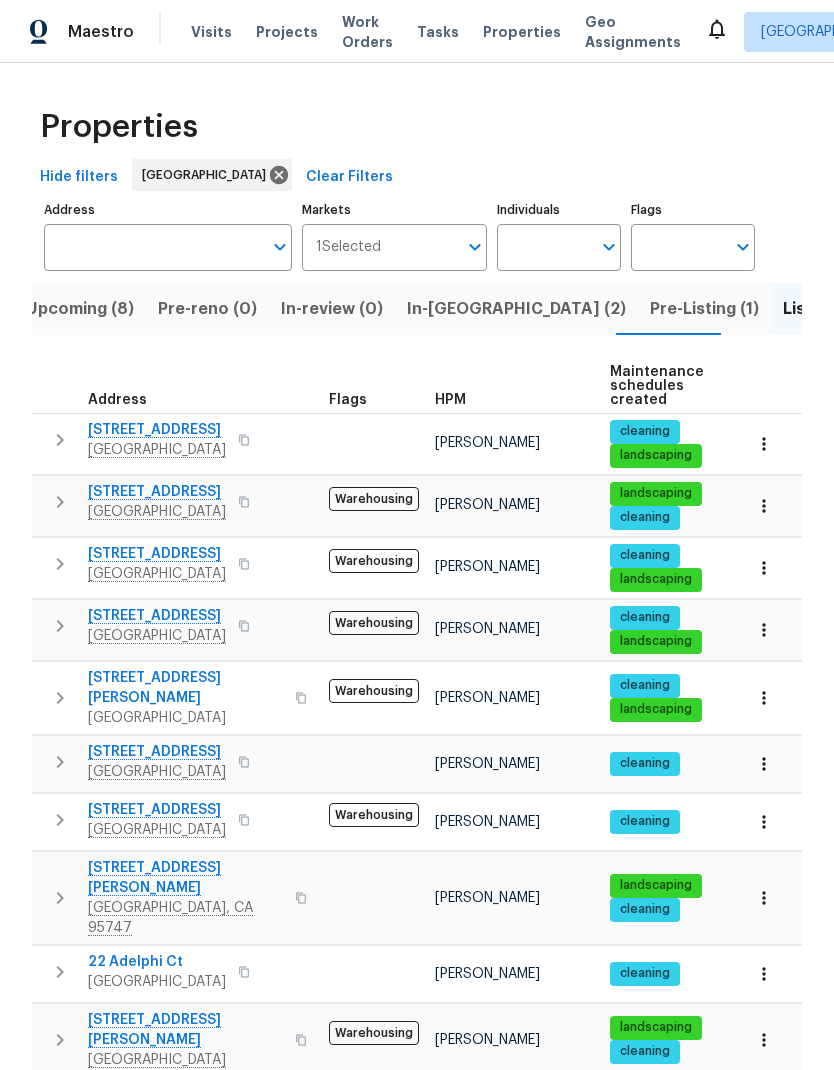 click on "Individuals" at bounding box center [544, 247] 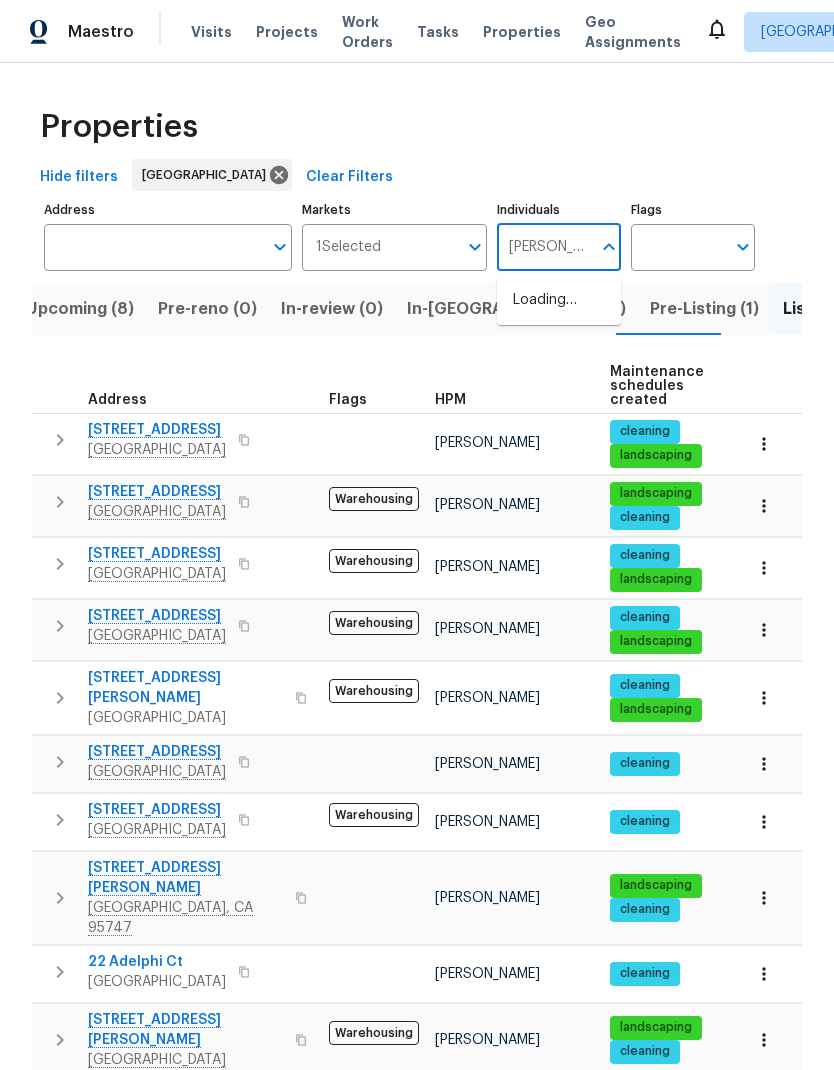 type on "douglass" 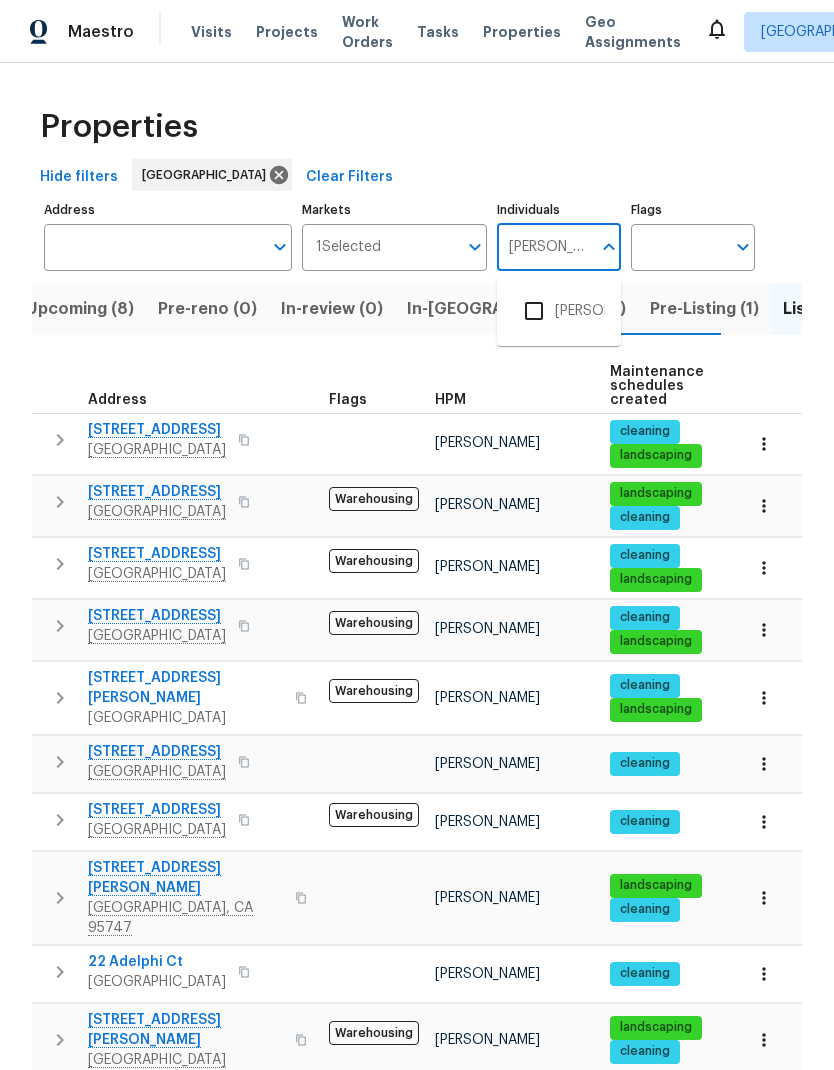 click on "Douglass Noblett" at bounding box center (559, 311) 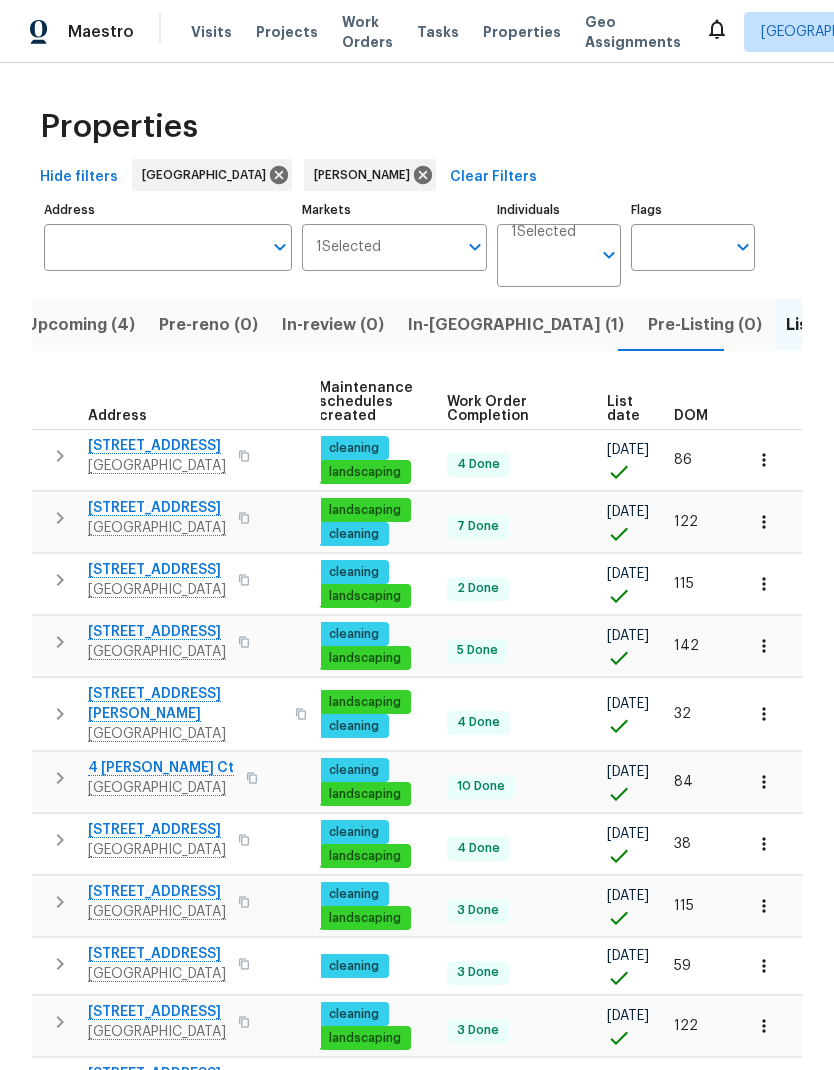 scroll, scrollTop: 0, scrollLeft: 291, axis: horizontal 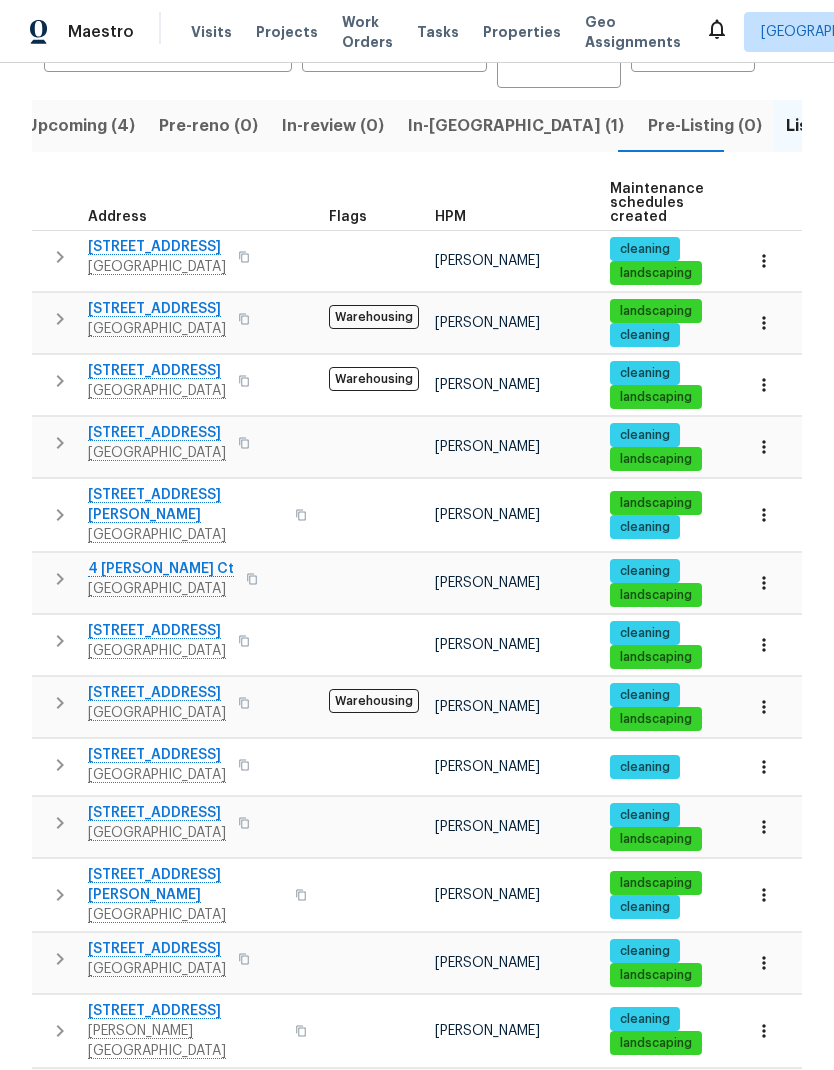 click on "Resale (3)" at bounding box center (936, 126) 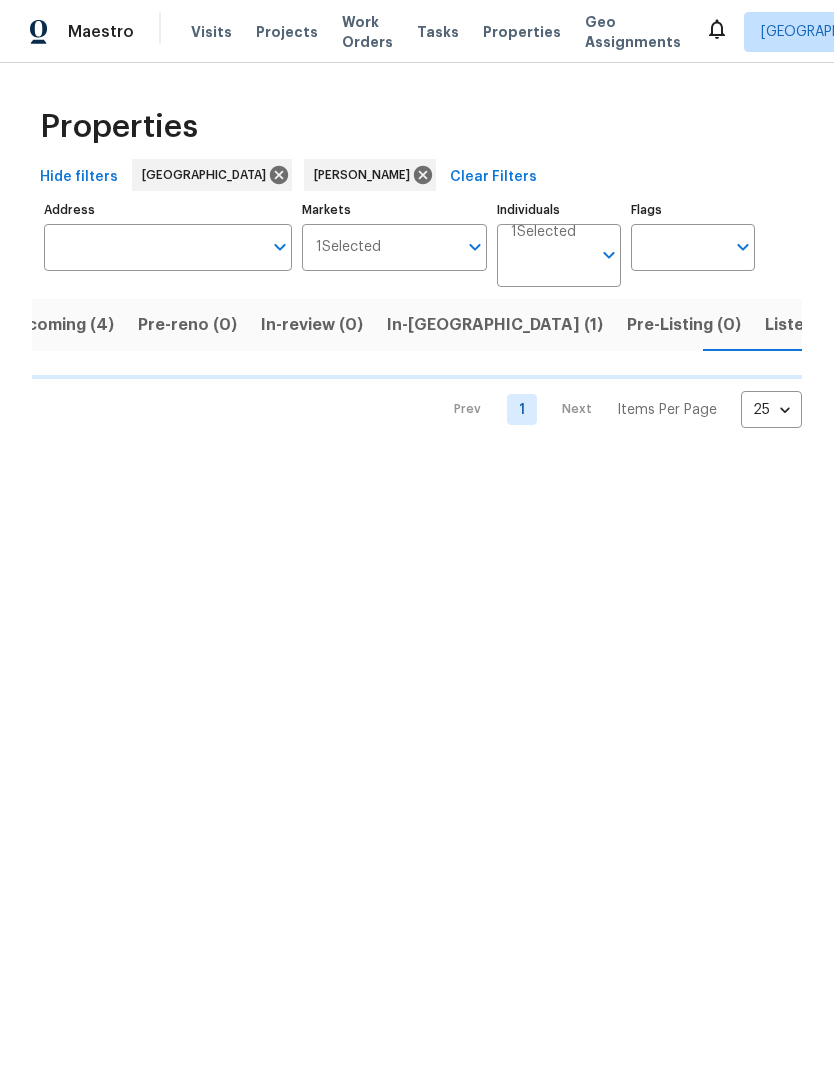 scroll, scrollTop: 0, scrollLeft: 39, axis: horizontal 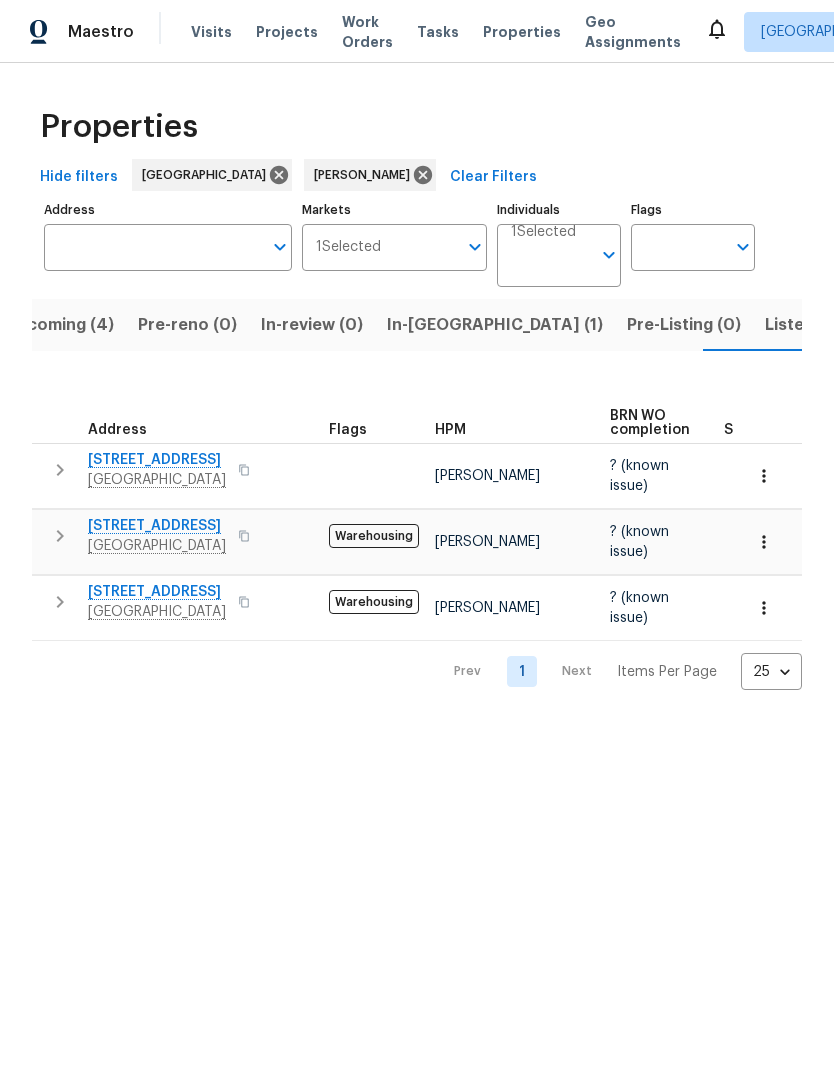 click on "In-reno (1)" at bounding box center [495, 325] 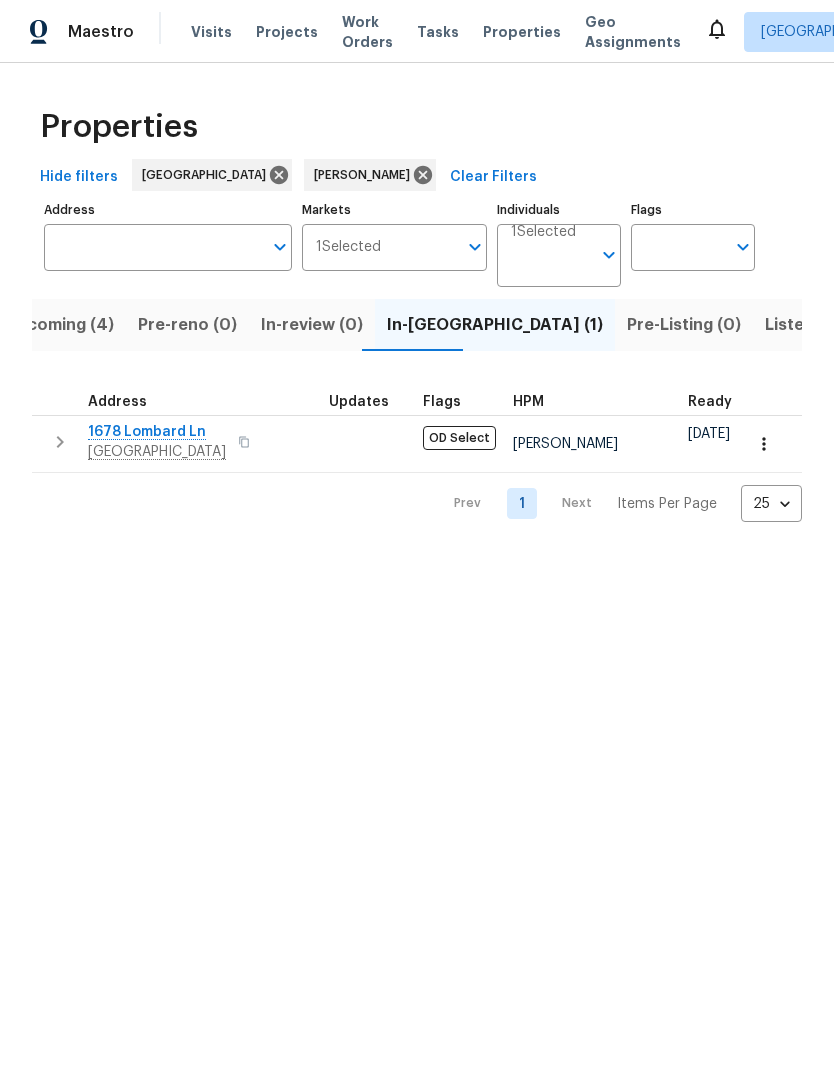 click on "Upcoming (4)" at bounding box center [59, 325] 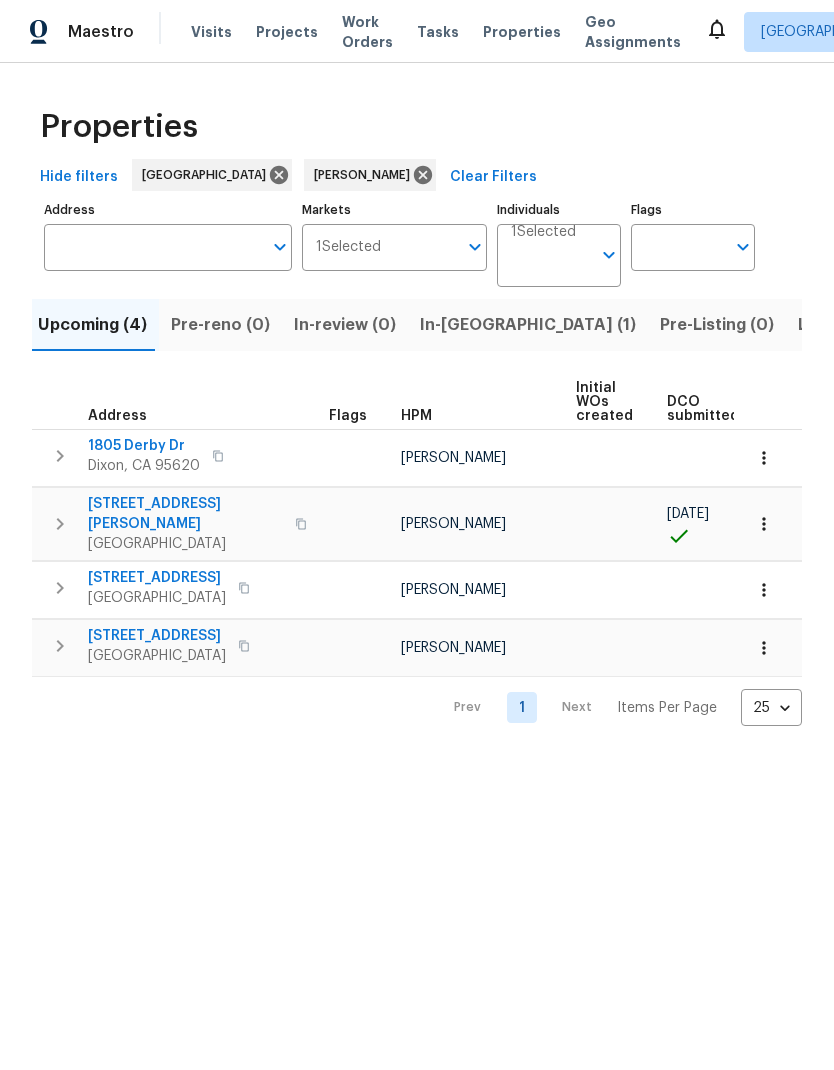 scroll, scrollTop: 0, scrollLeft: 0, axis: both 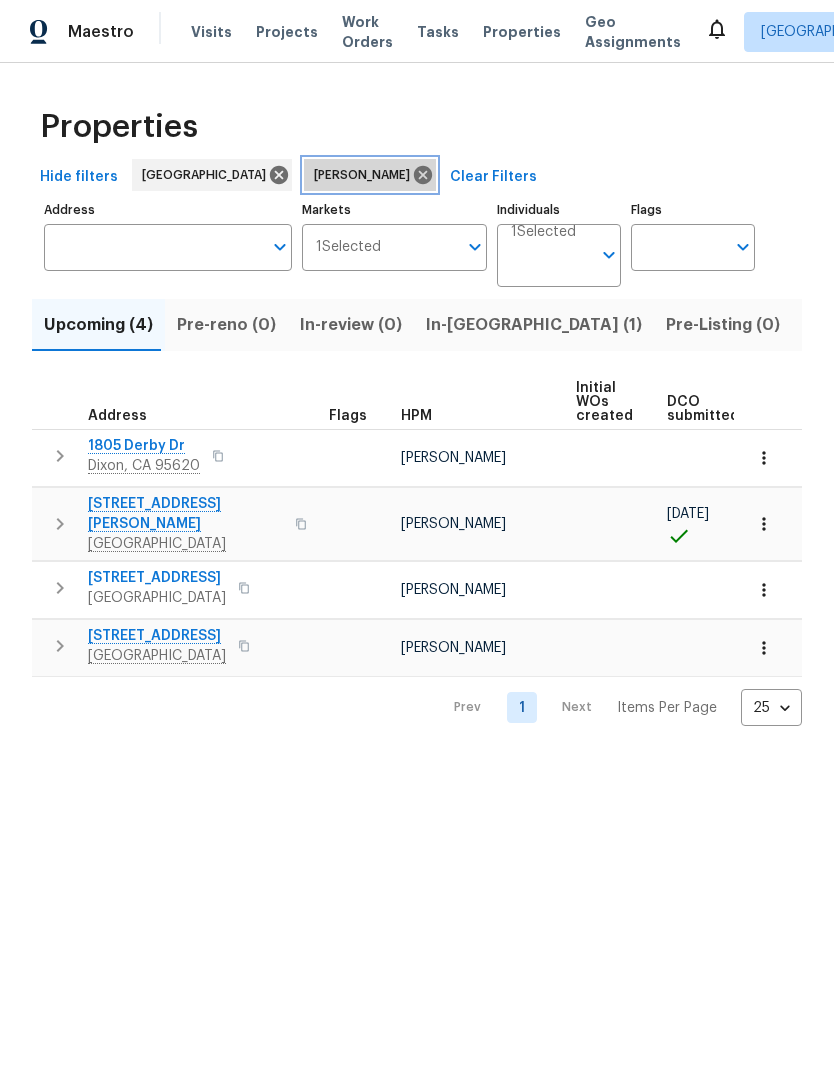 click 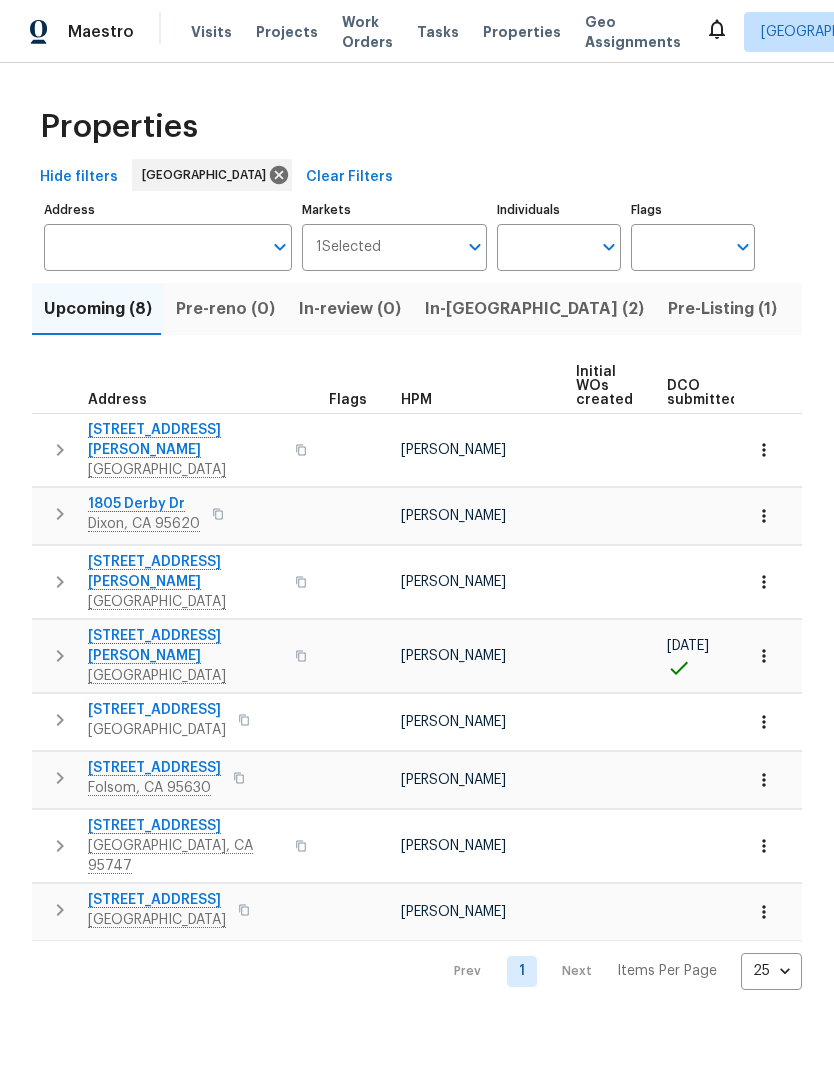 click on "Individuals" at bounding box center [544, 247] 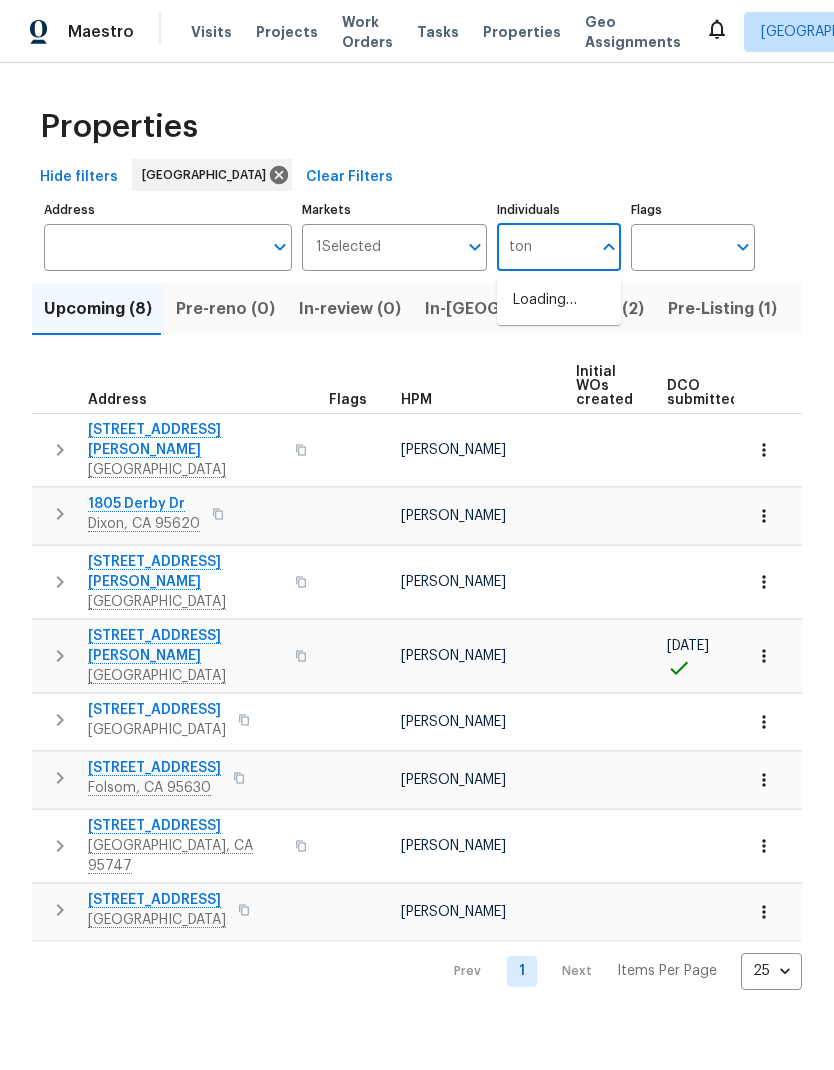 type on "toni" 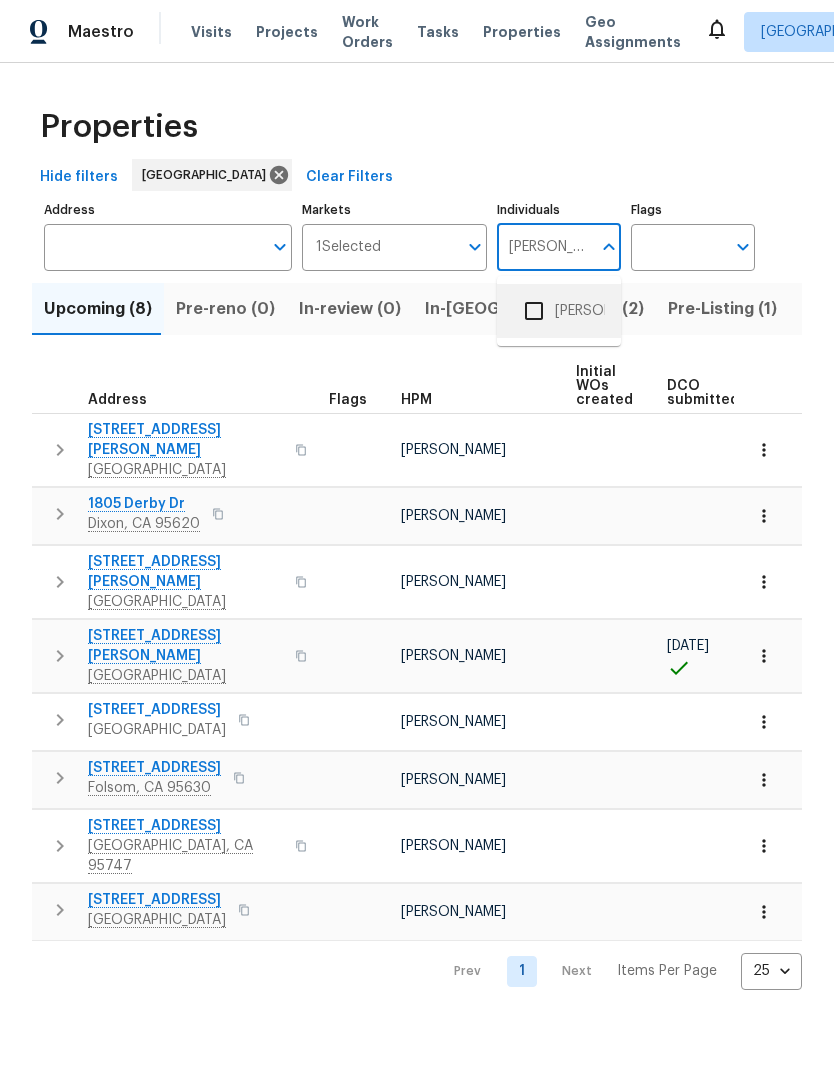 click on "Toni Little" at bounding box center [559, 311] 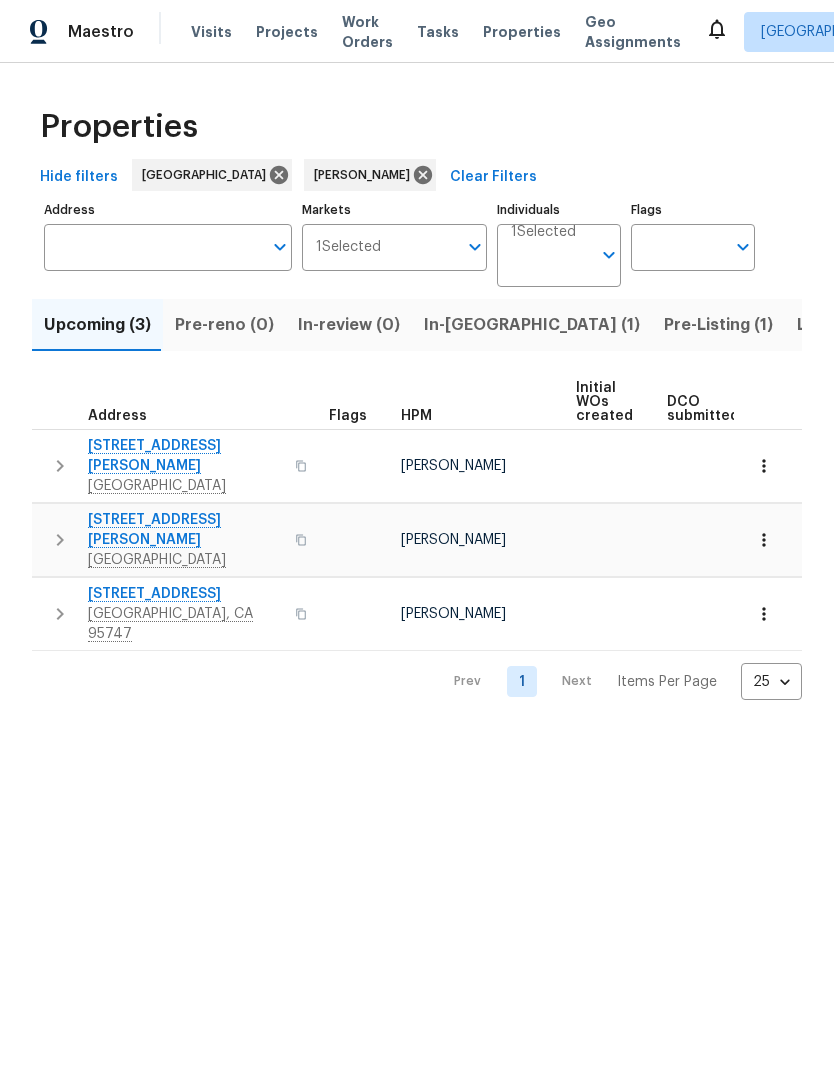 scroll, scrollTop: 0, scrollLeft: 0, axis: both 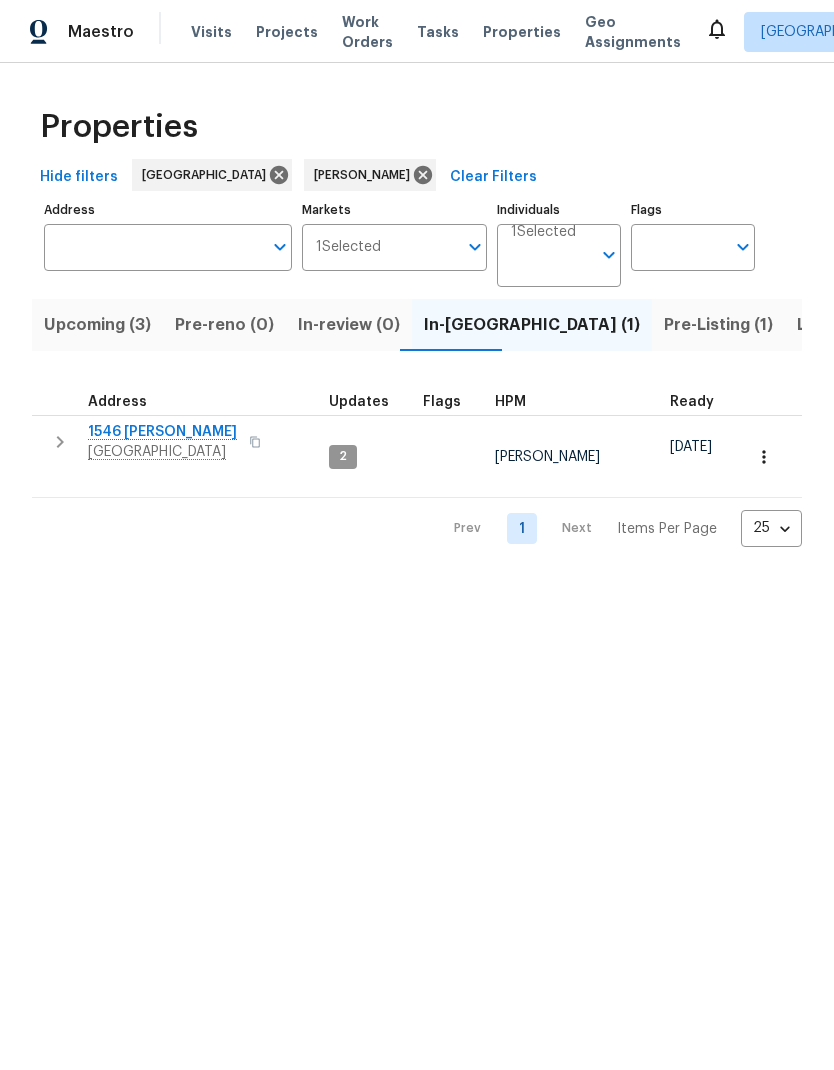 click on "1546 Ravi Ct" at bounding box center [162, 432] 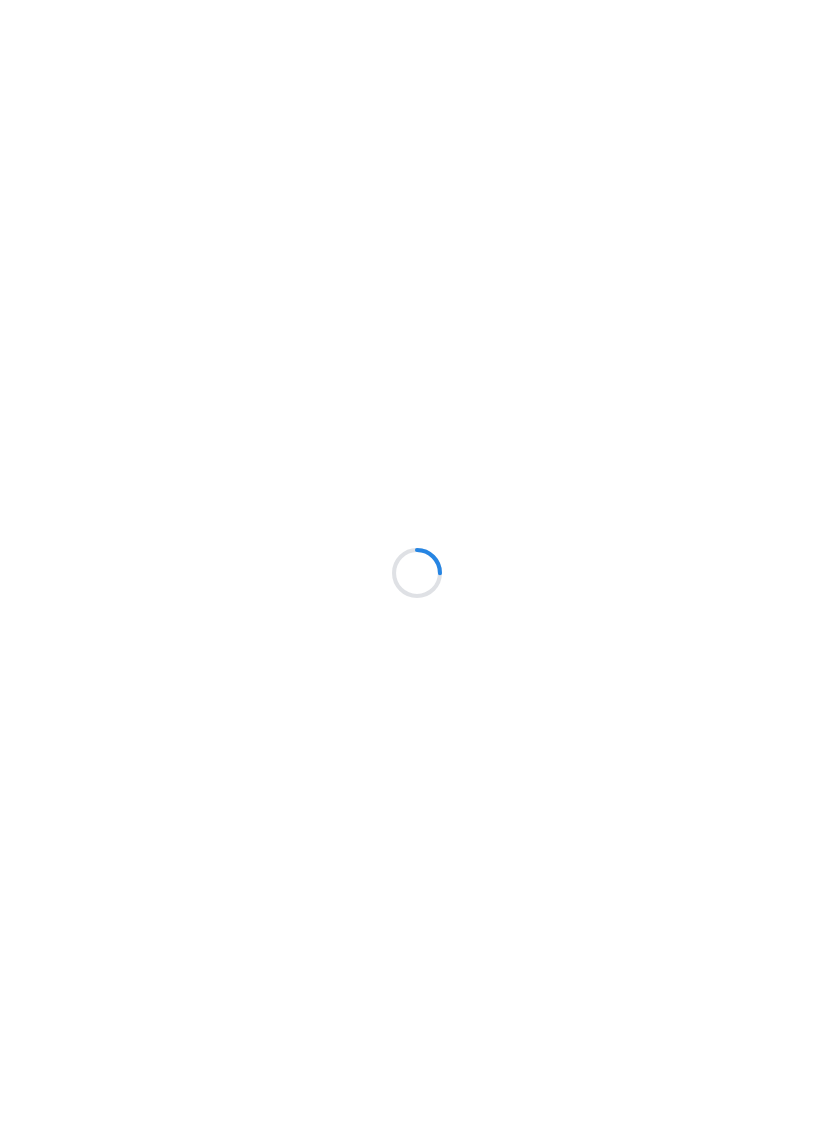 scroll, scrollTop: 0, scrollLeft: 0, axis: both 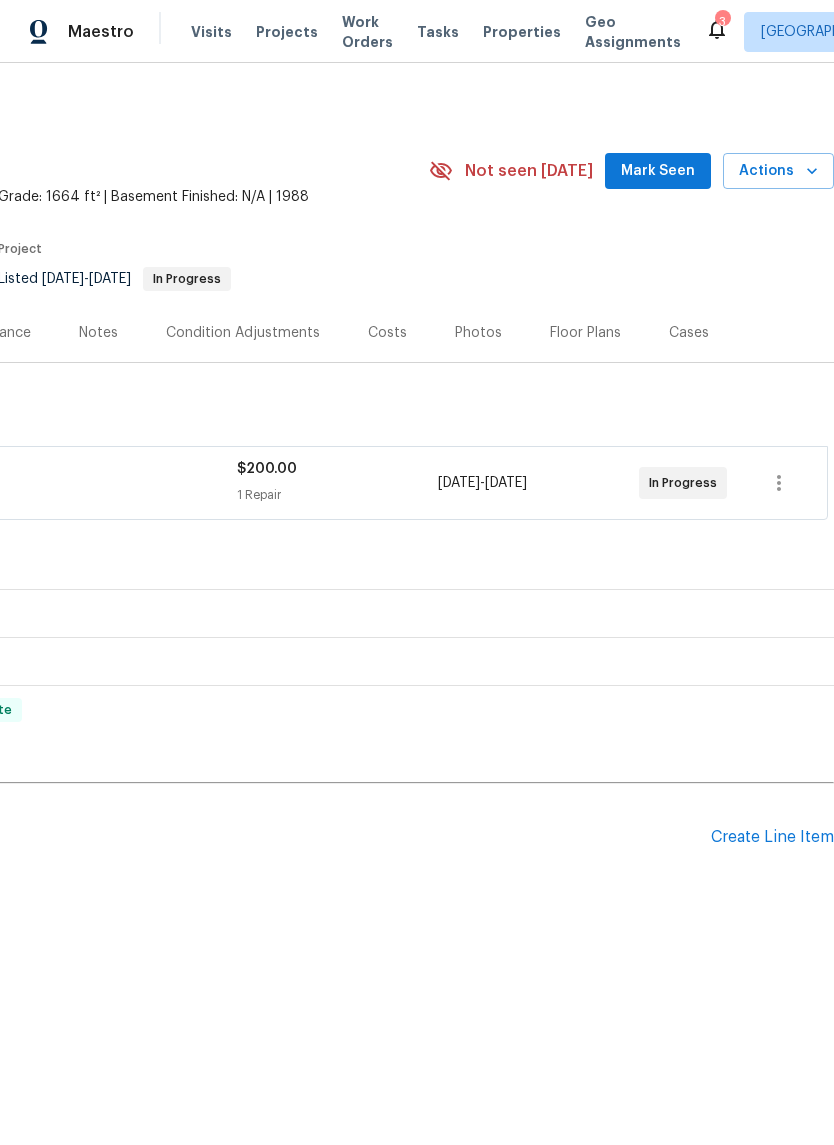 click on "Costs" at bounding box center [387, 333] 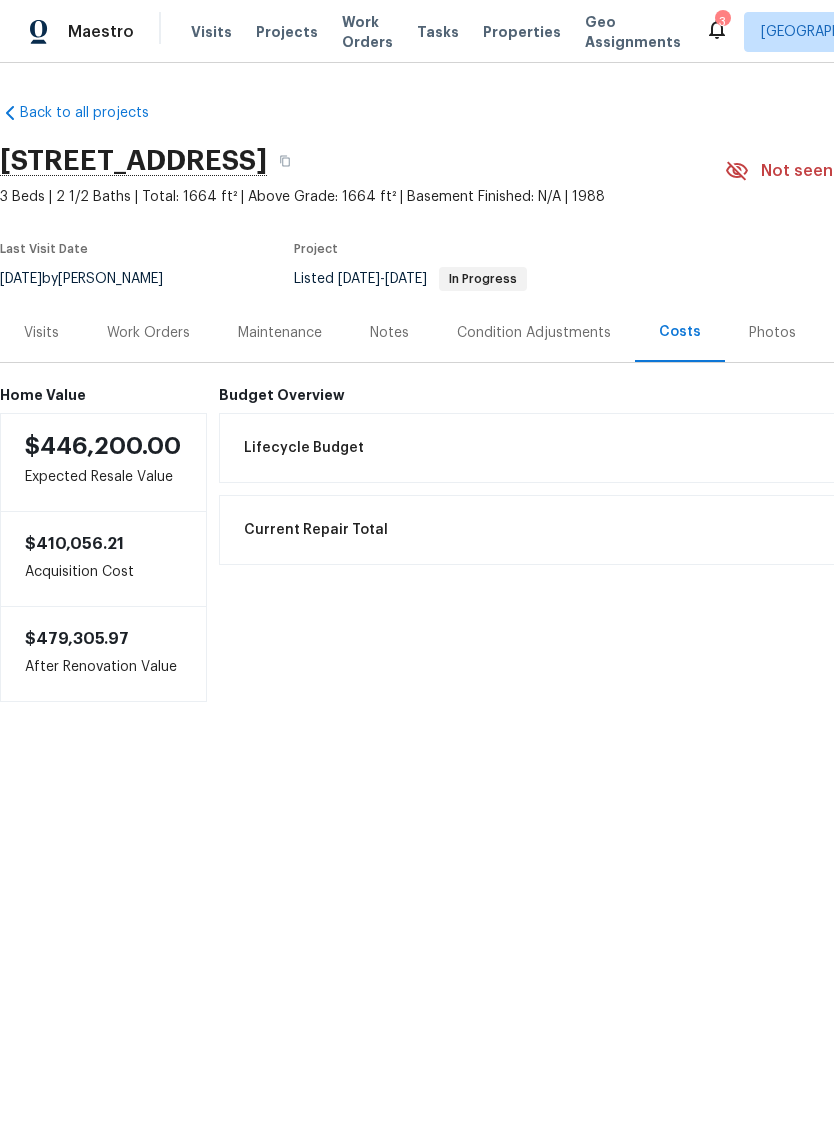 scroll, scrollTop: 0, scrollLeft: 0, axis: both 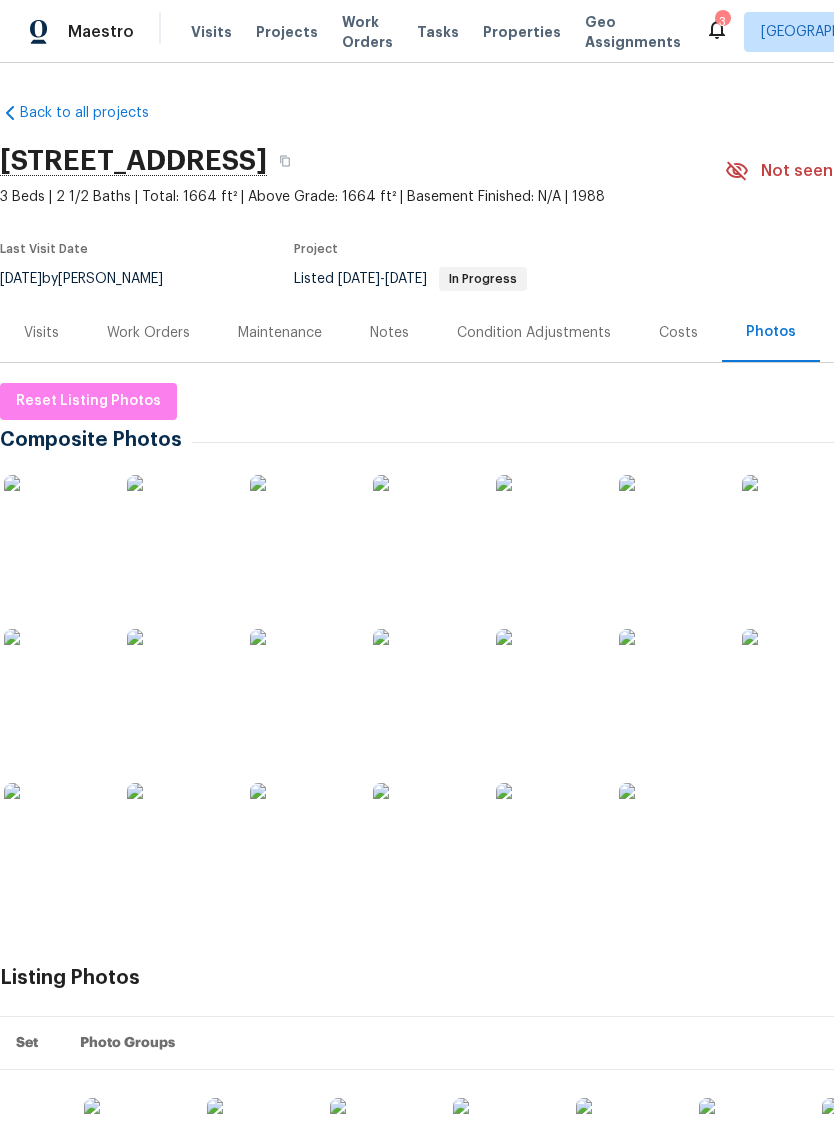 click at bounding box center (54, 525) 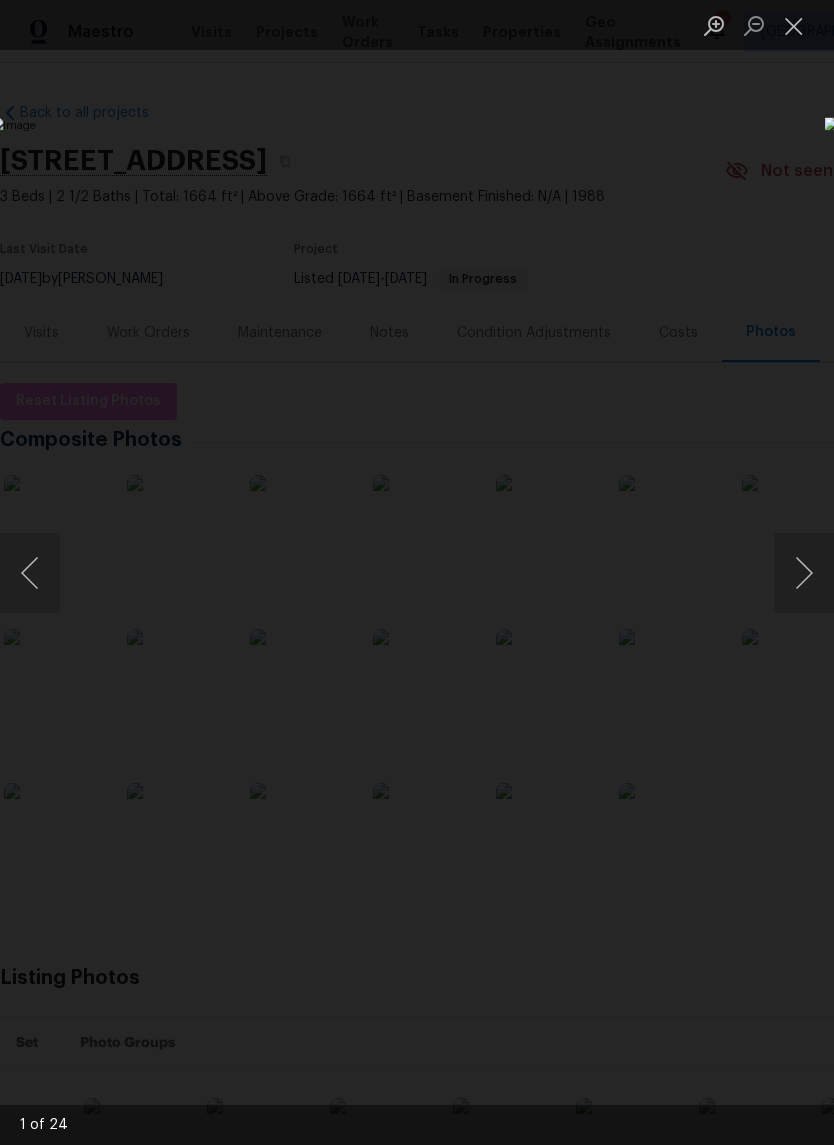 click at bounding box center [804, 573] 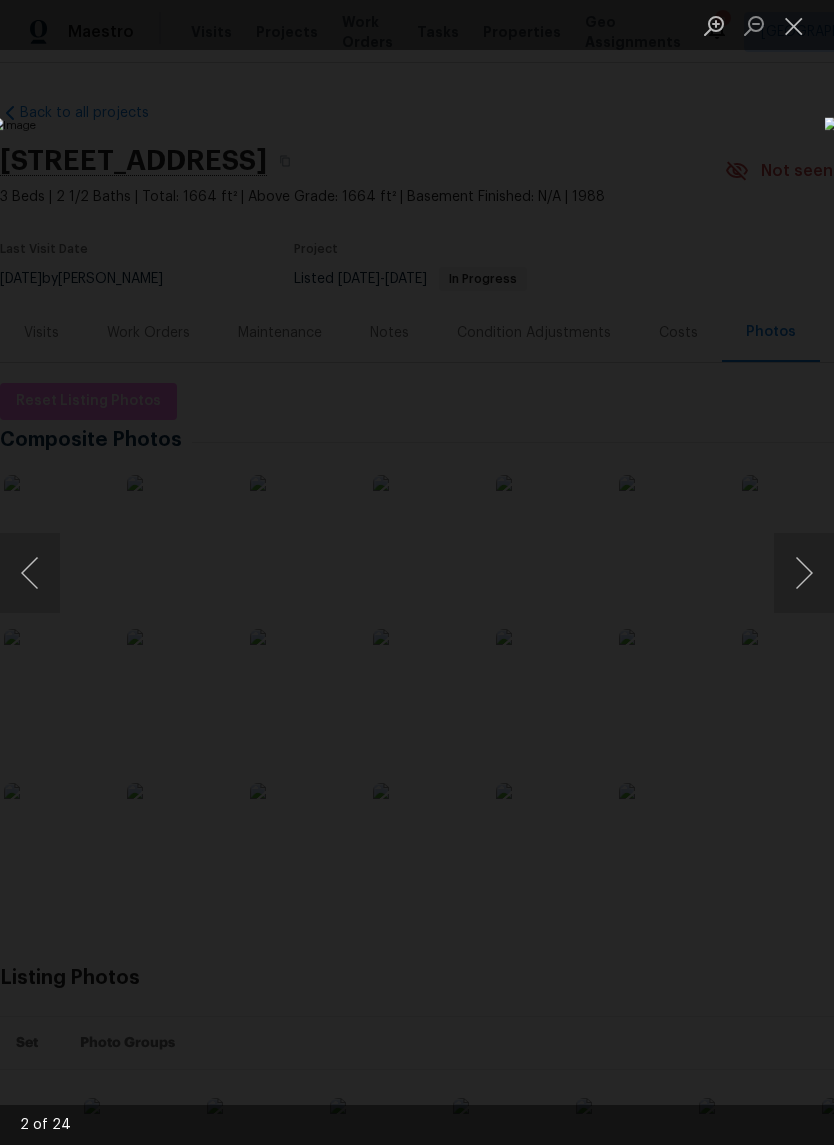 click at bounding box center (804, 573) 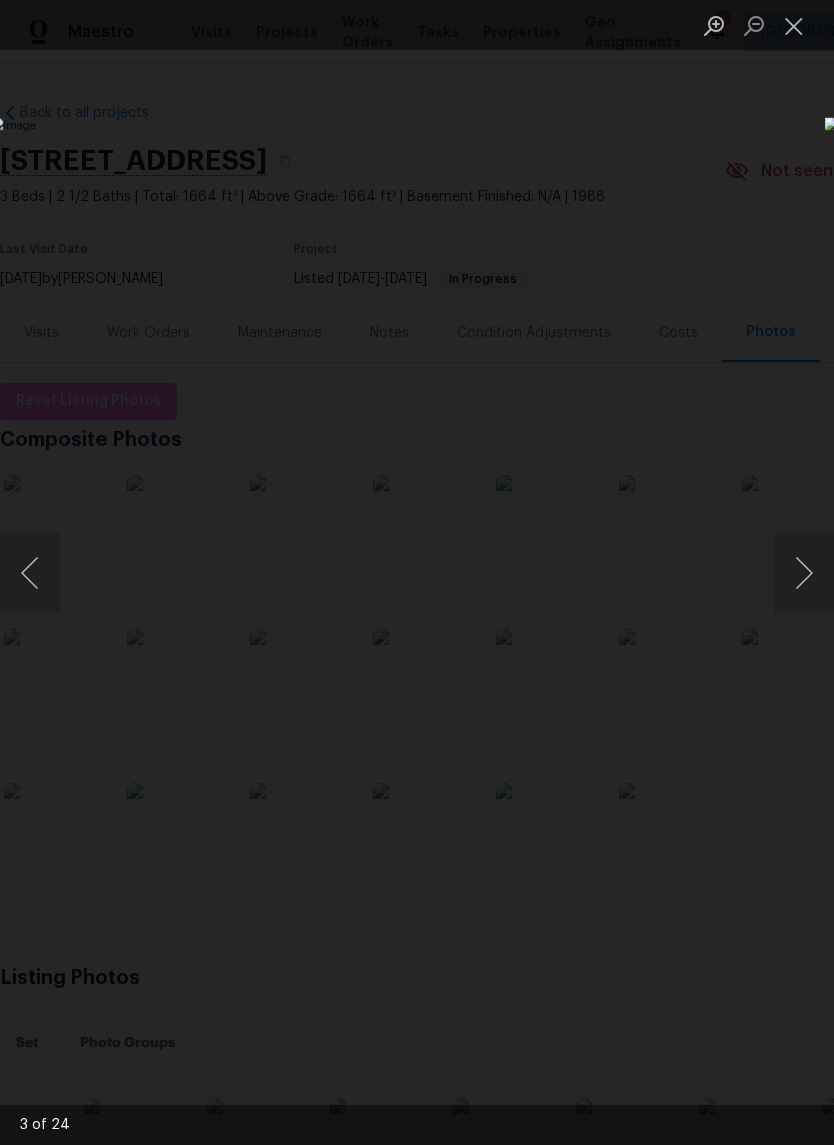 click at bounding box center [804, 573] 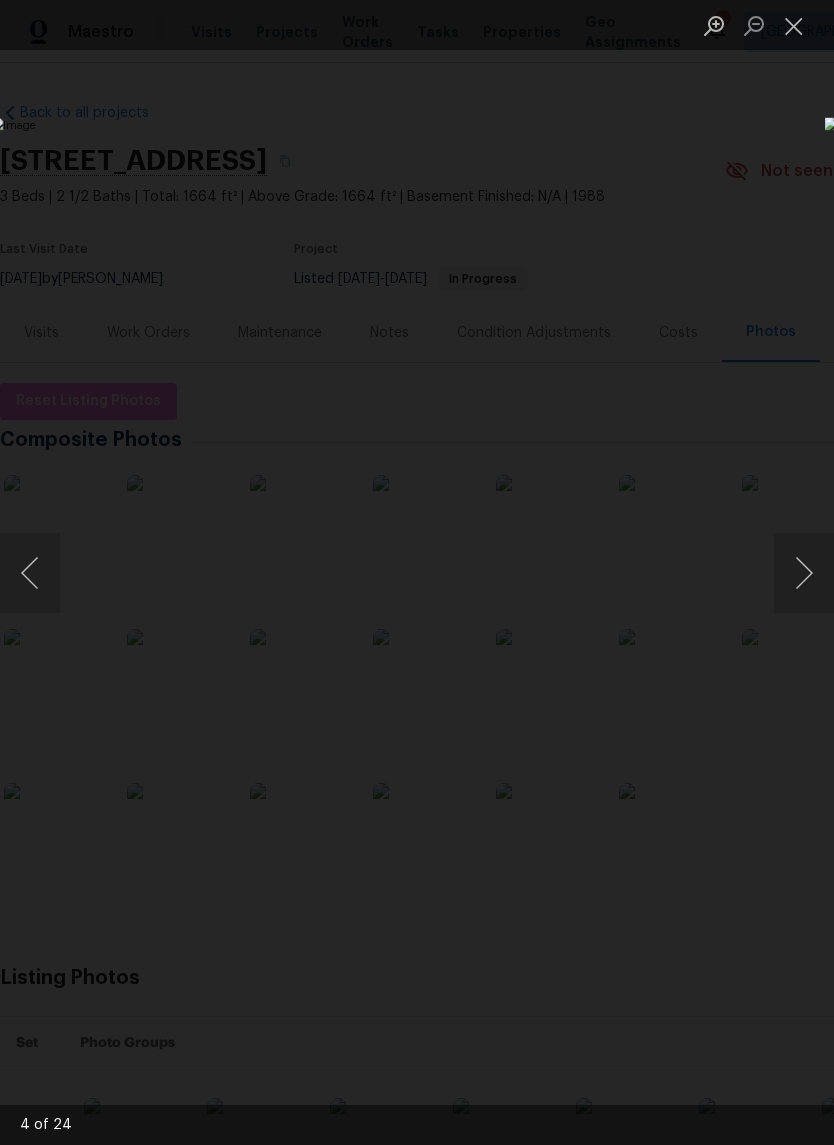 click at bounding box center [804, 573] 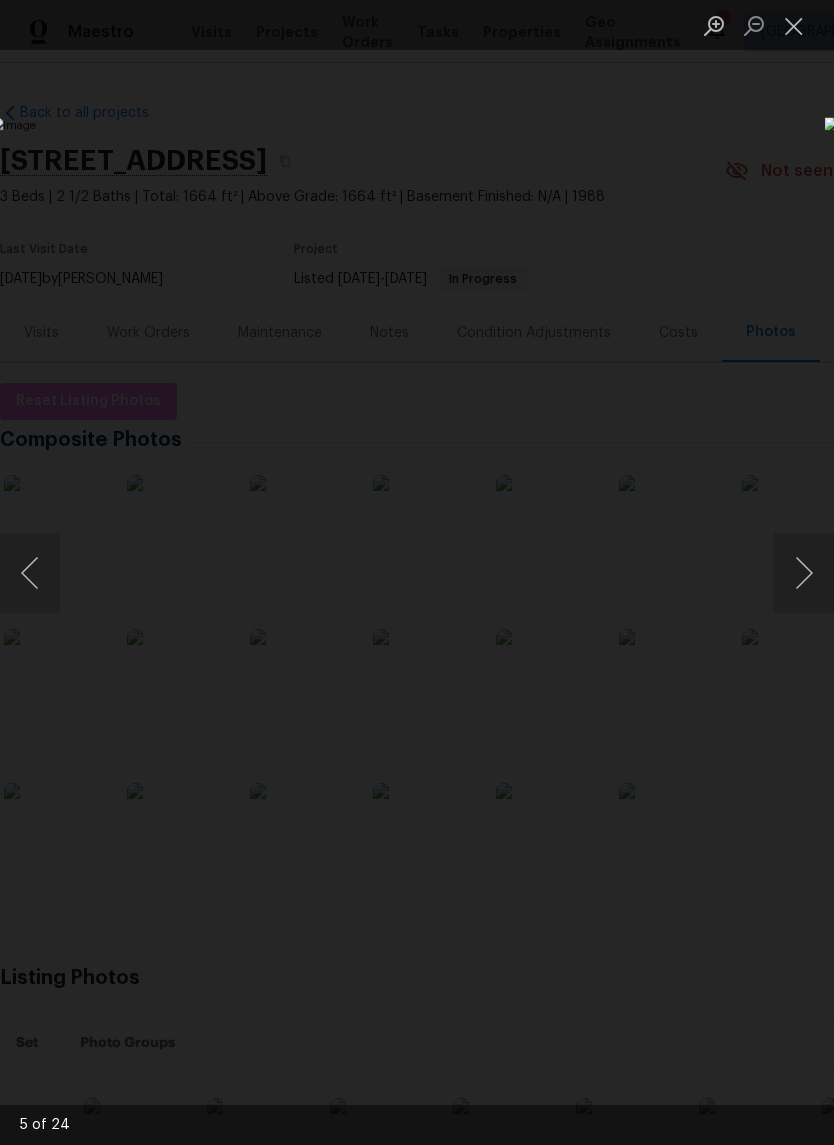 click at bounding box center [30, 573] 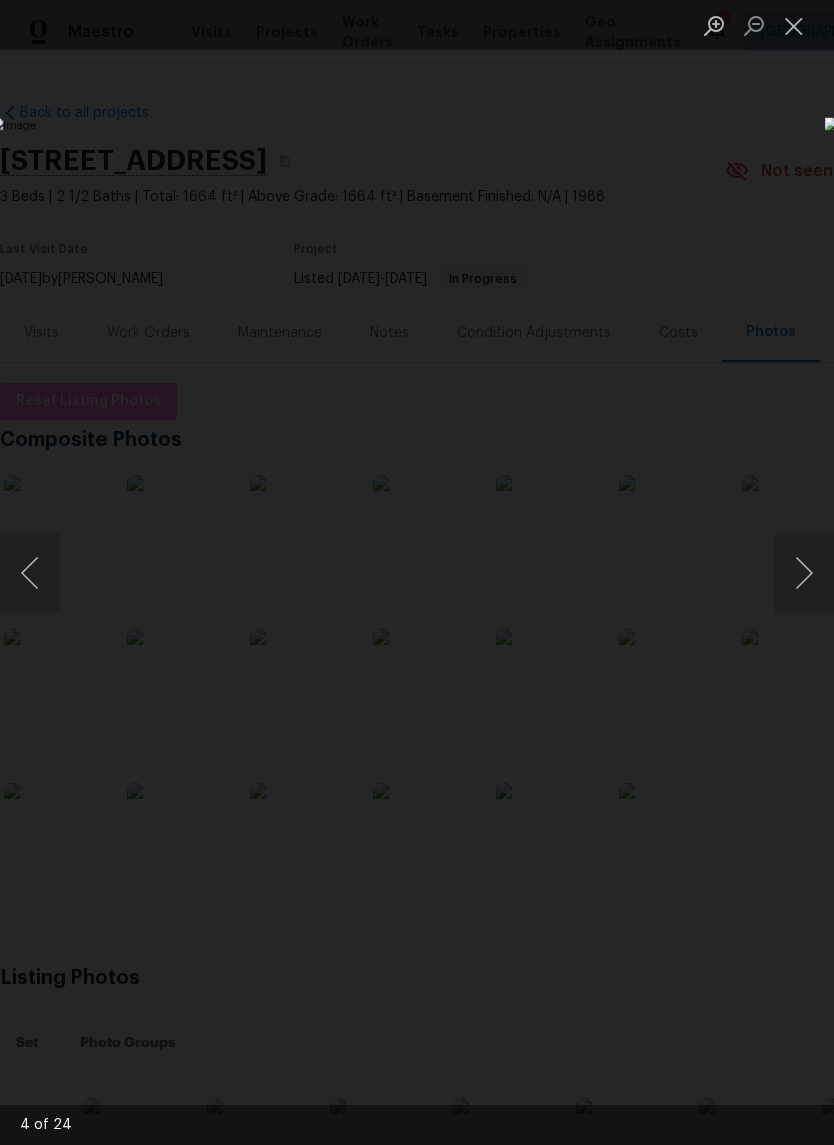 click at bounding box center [804, 573] 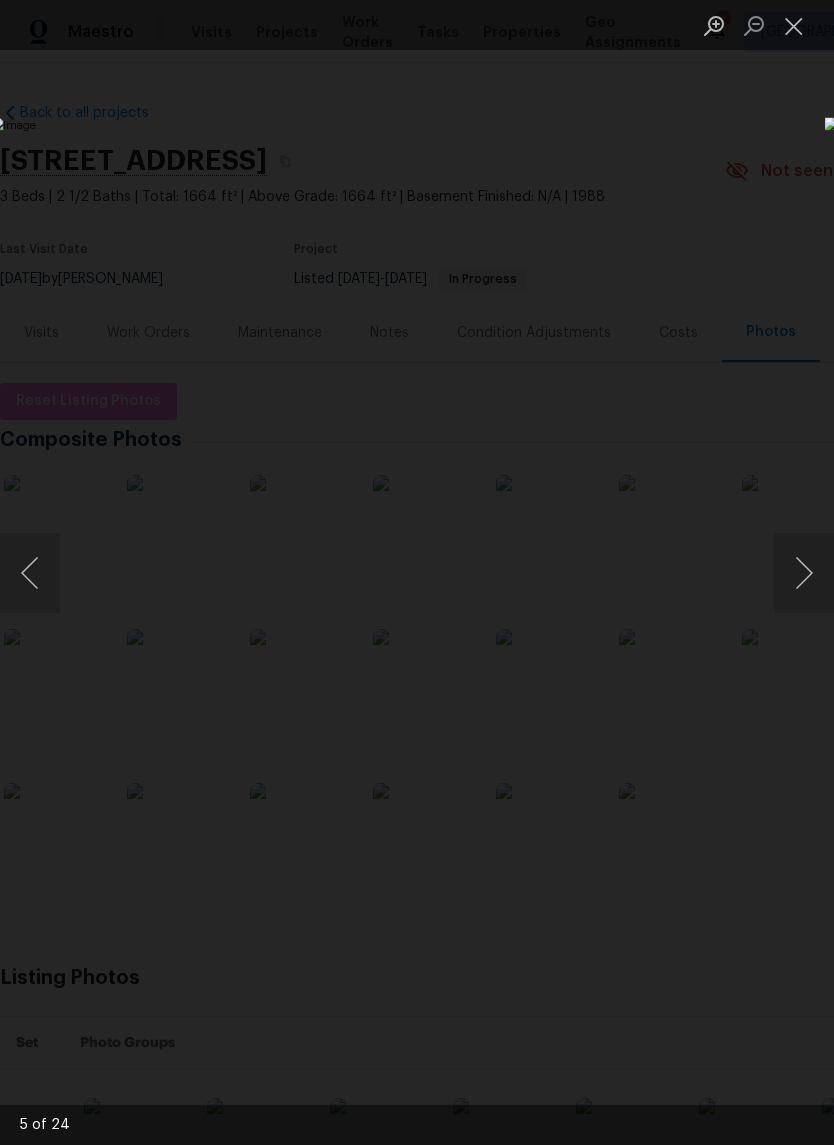 click at bounding box center [804, 573] 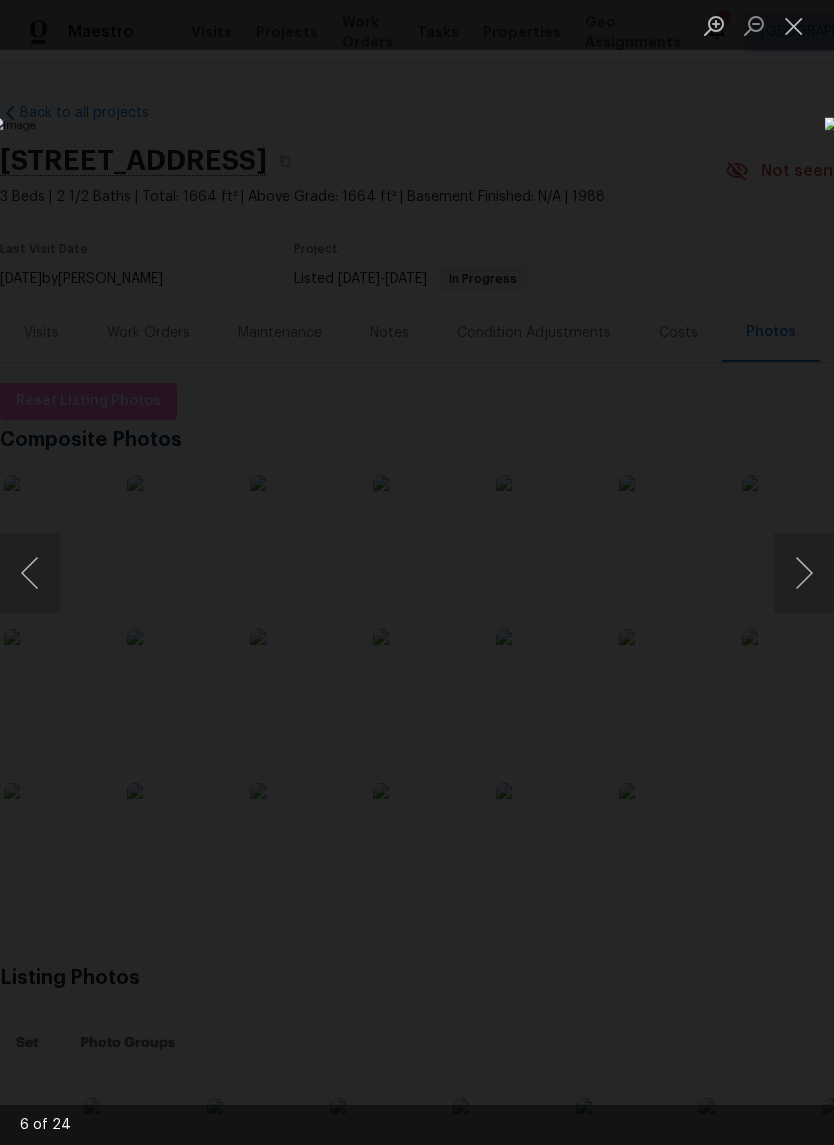 click at bounding box center (804, 573) 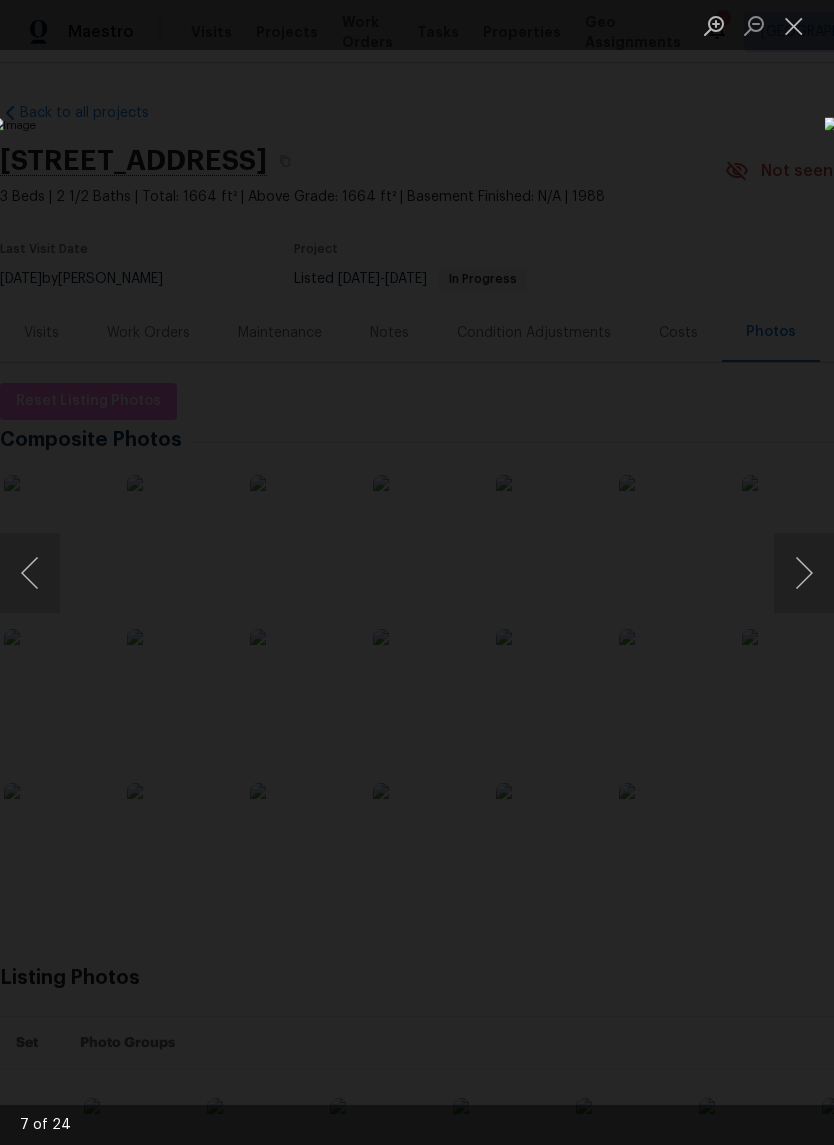 click at bounding box center (804, 573) 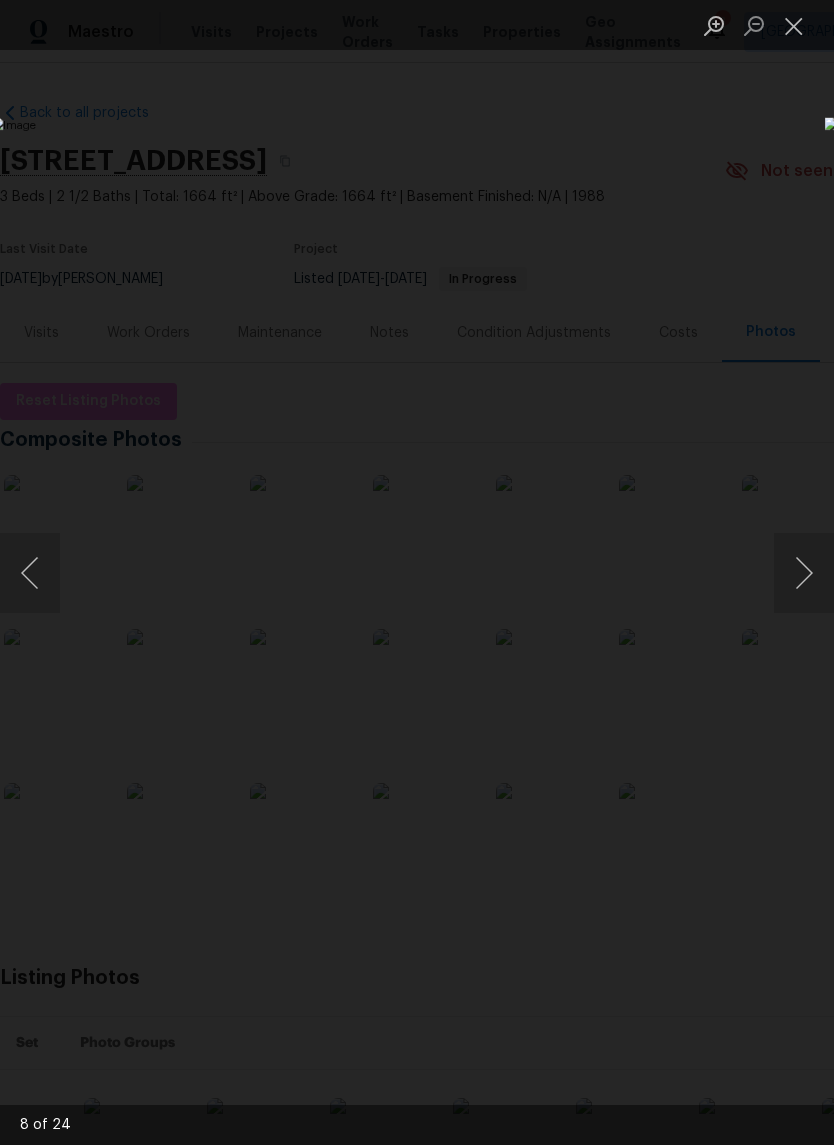 click at bounding box center [804, 573] 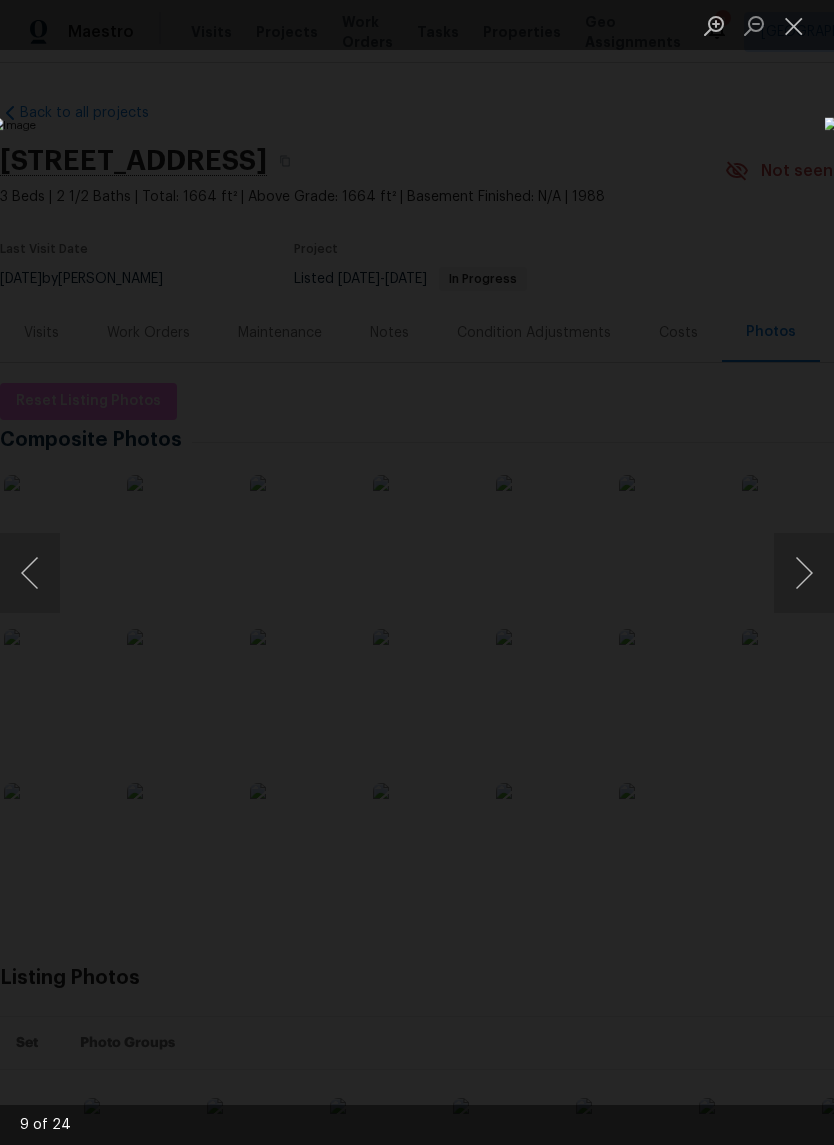 click at bounding box center [804, 573] 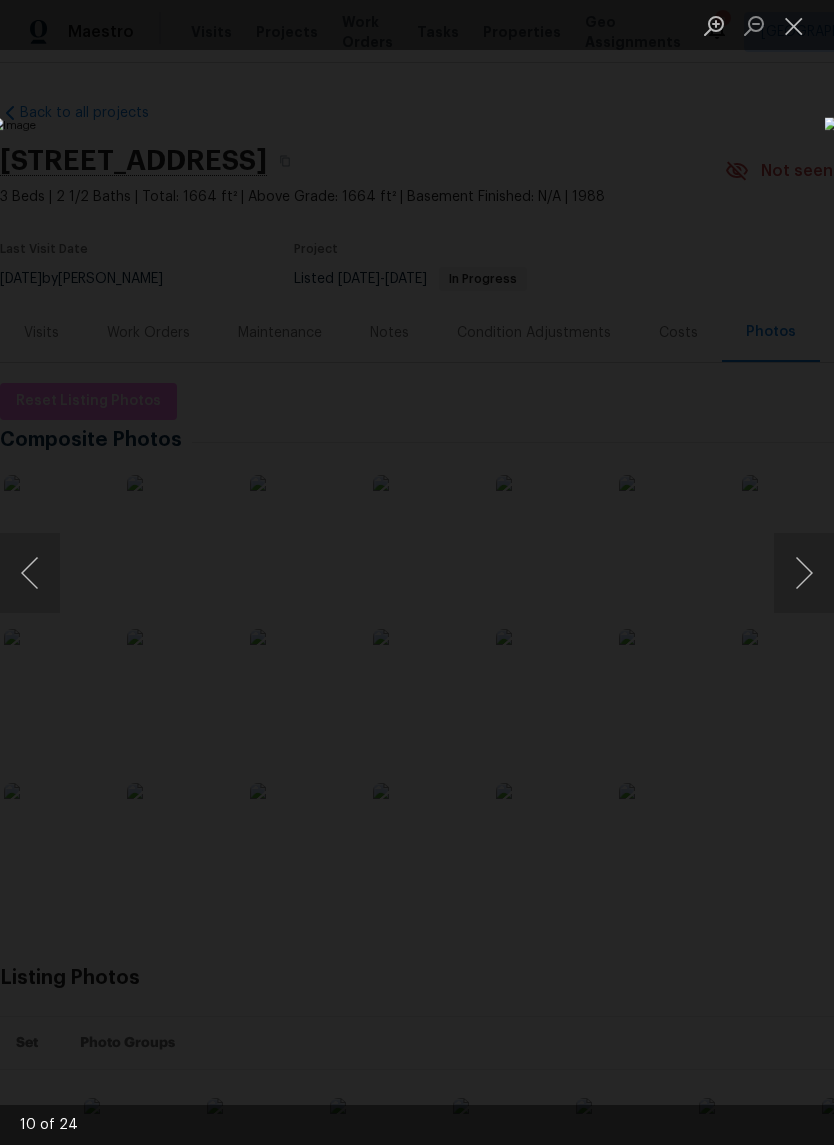 click at bounding box center [804, 573] 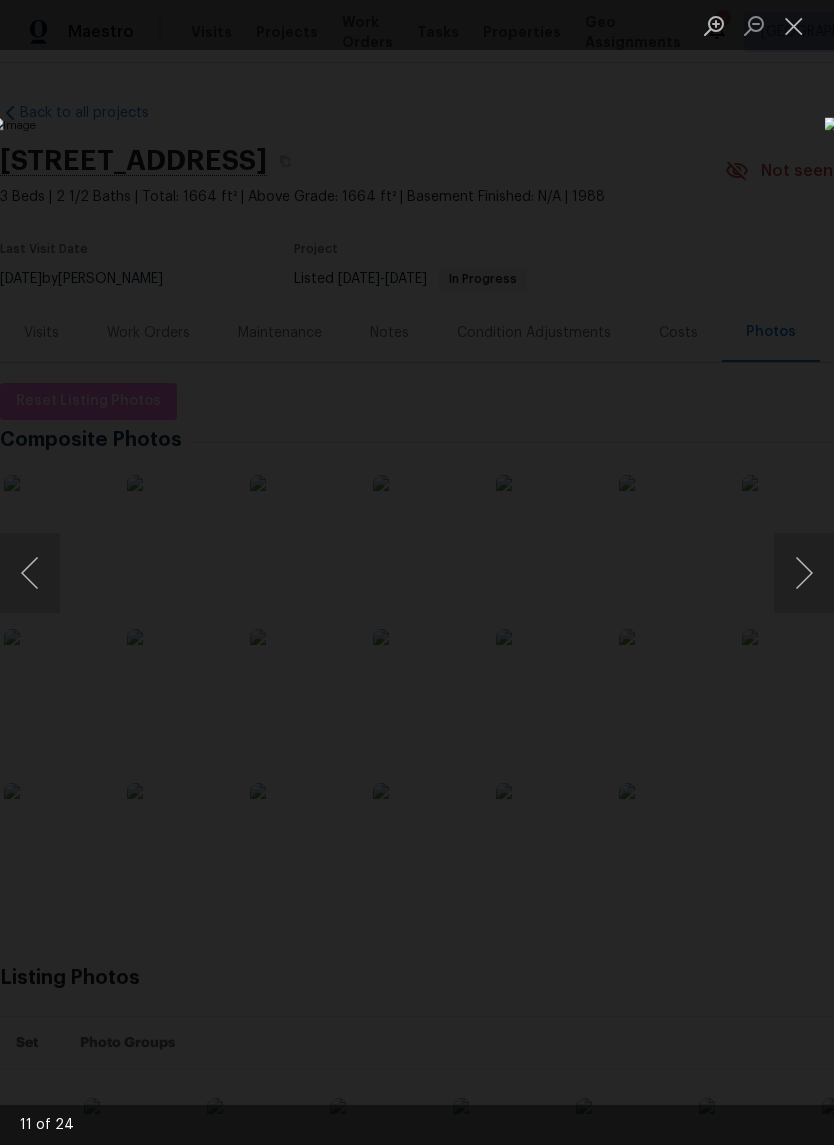 click at bounding box center [804, 573] 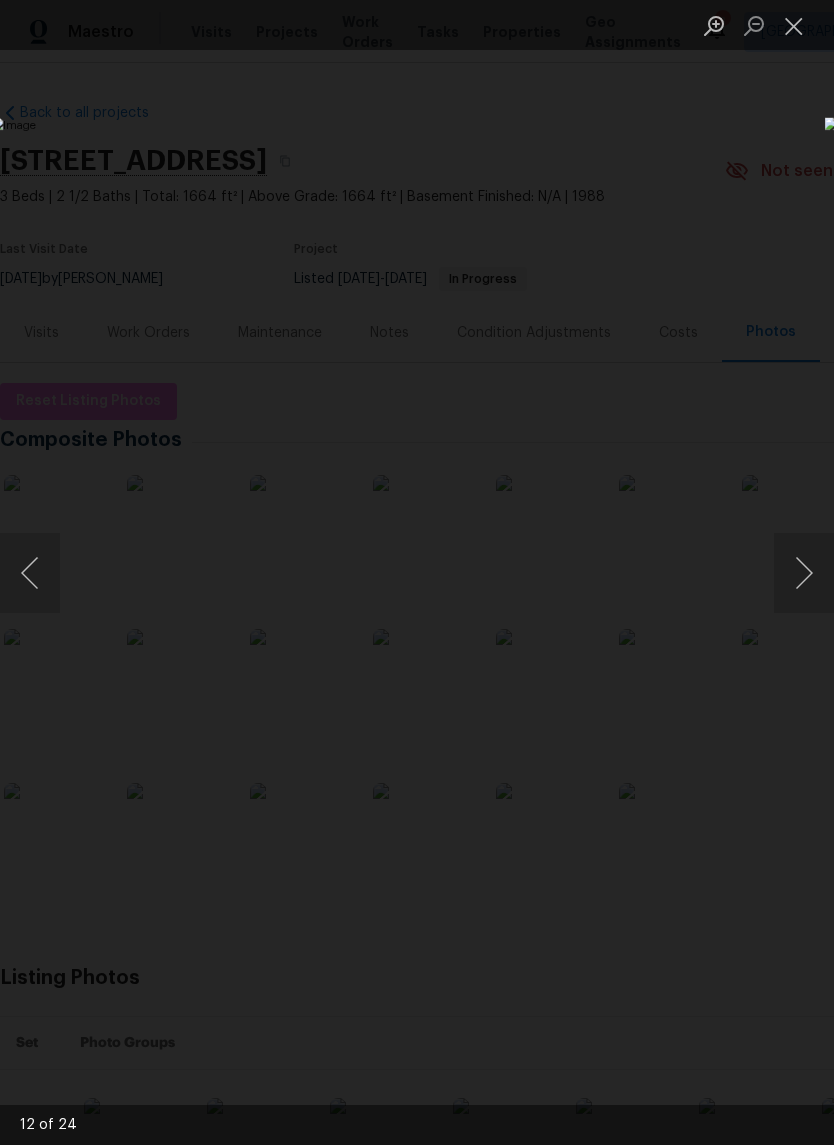 click at bounding box center (804, 573) 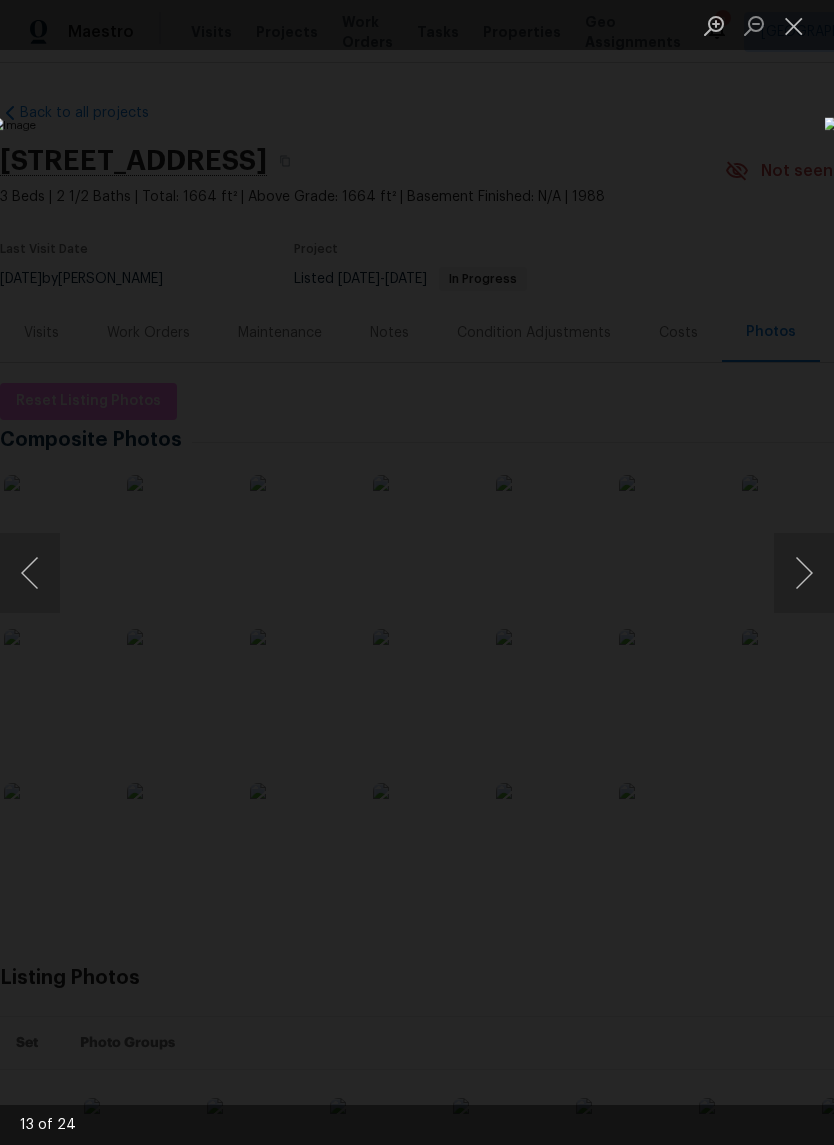 click at bounding box center [804, 573] 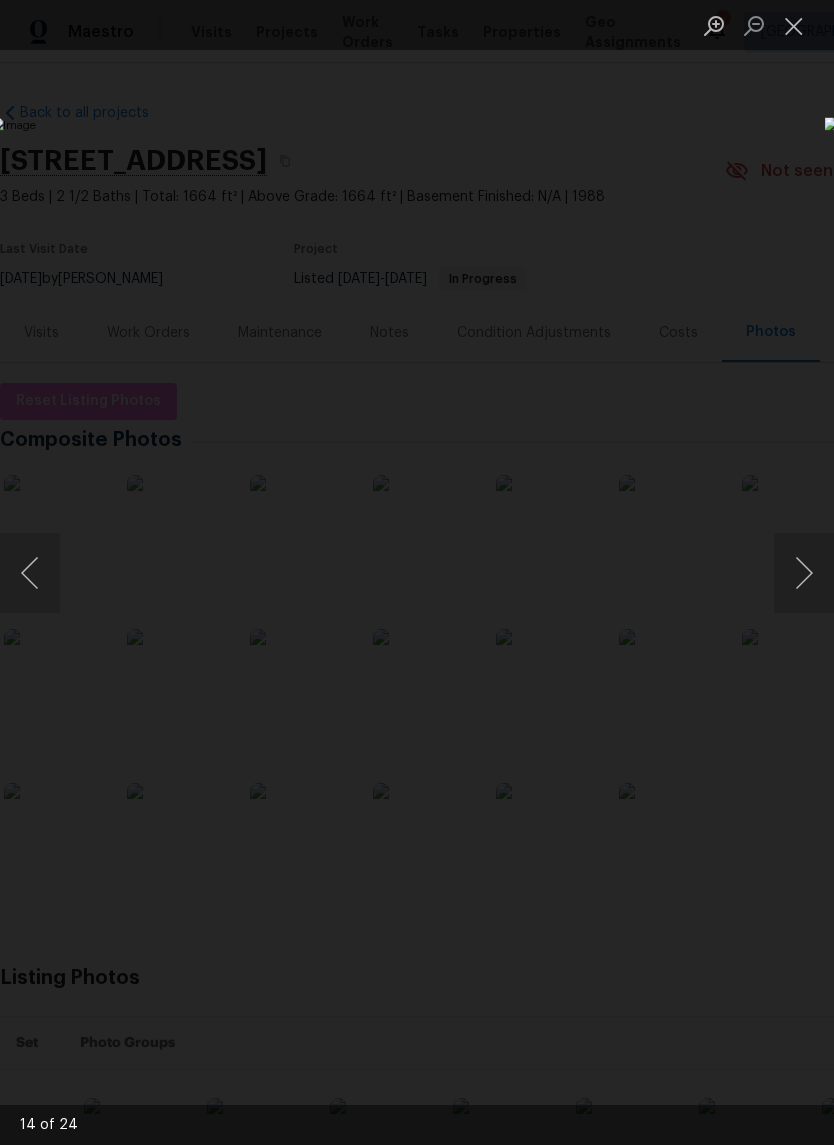 click at bounding box center (804, 573) 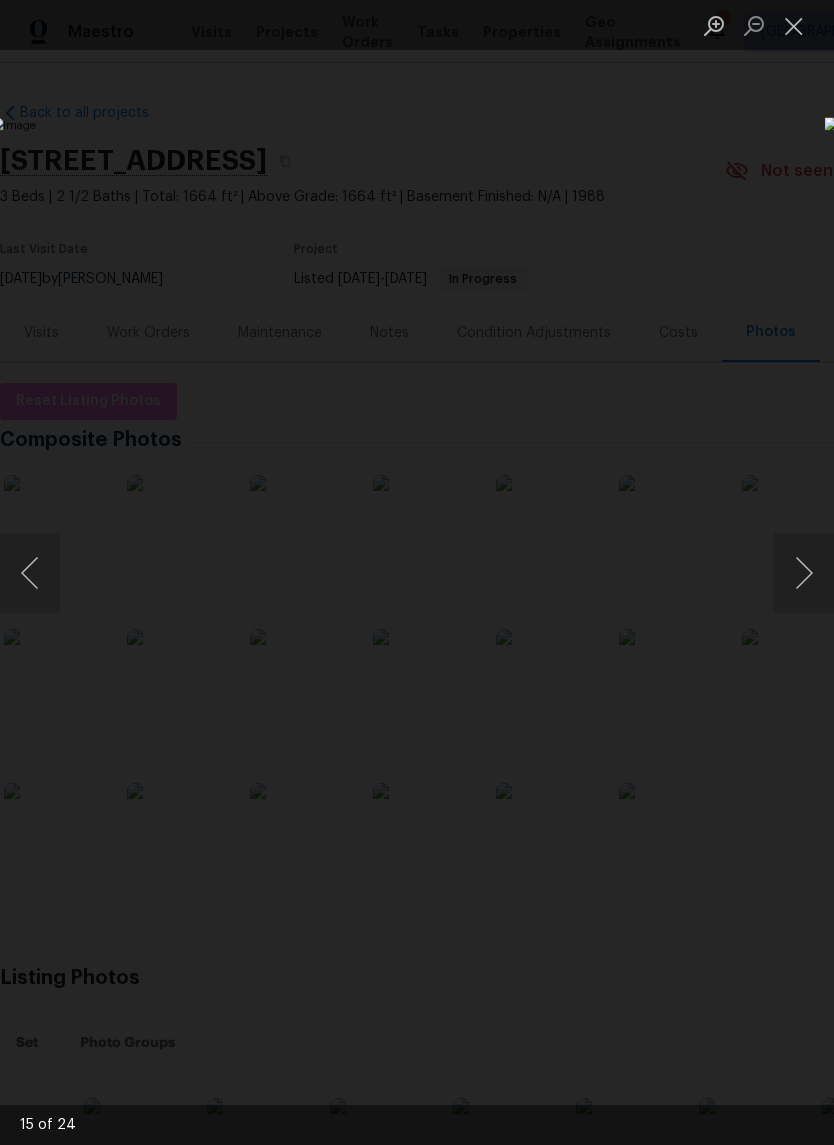 click at bounding box center [804, 573] 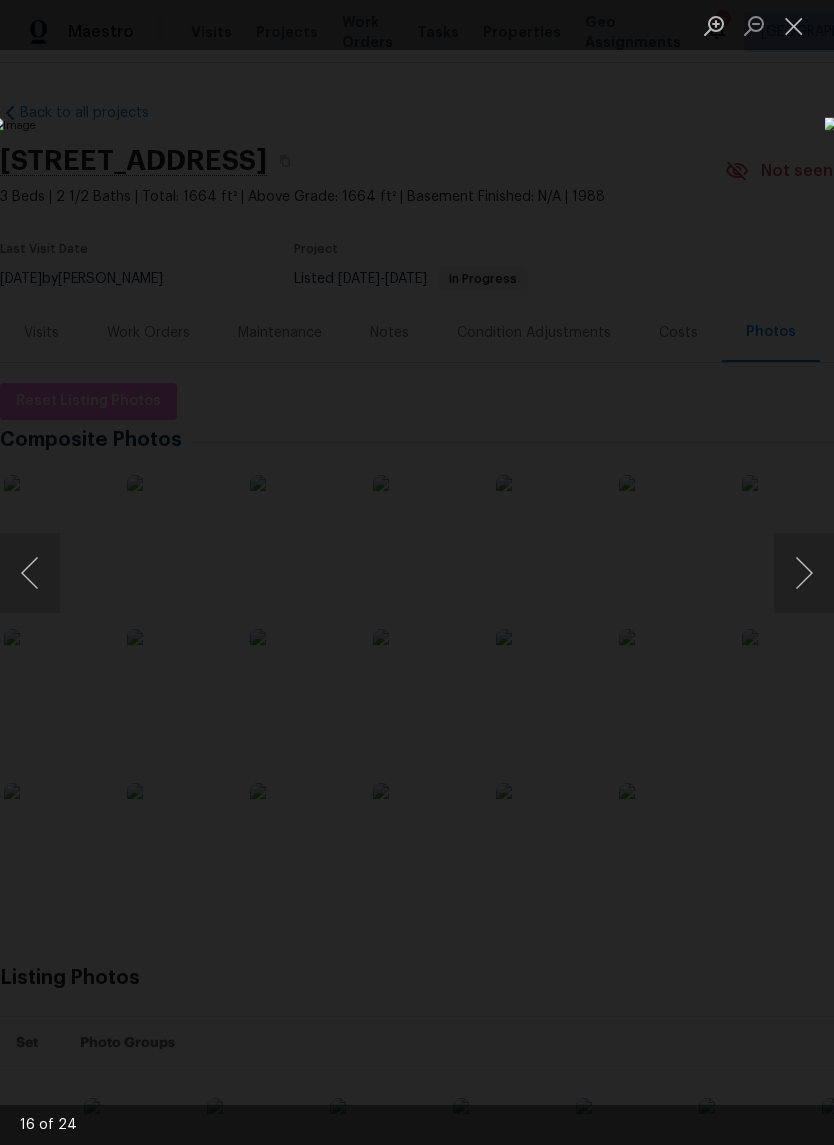 click at bounding box center (804, 573) 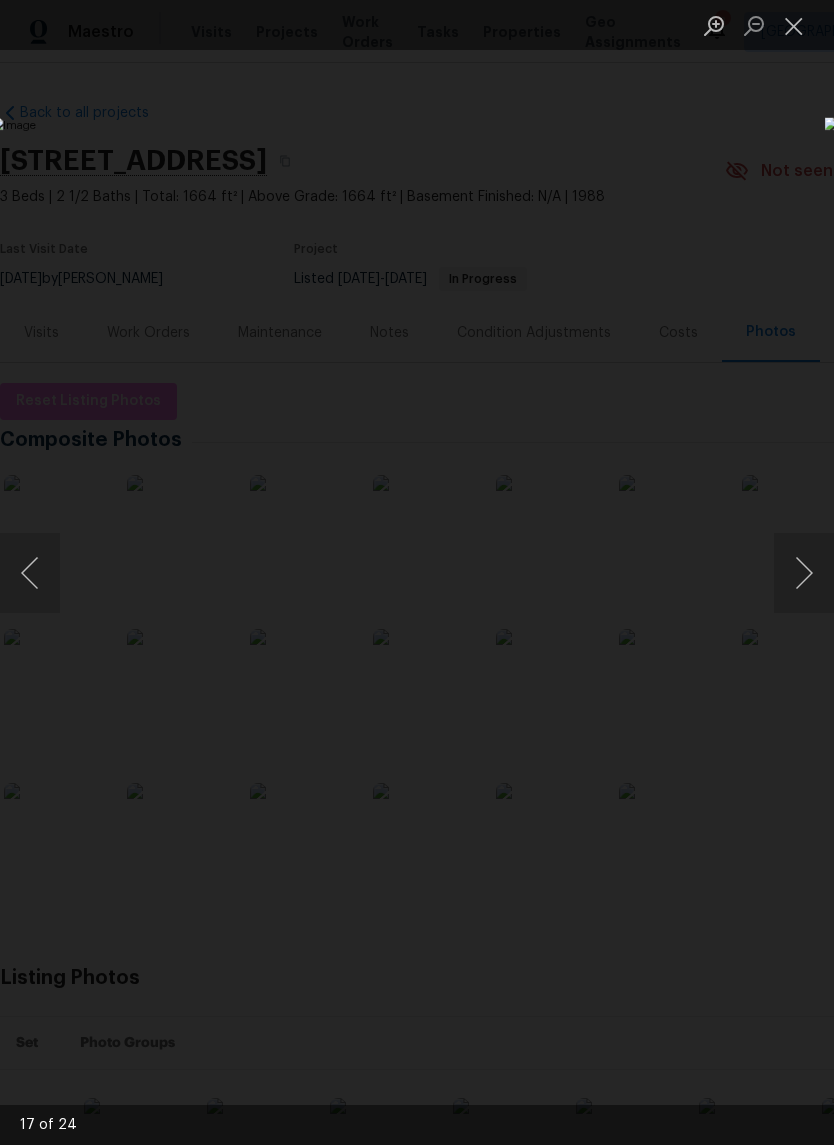 click at bounding box center (804, 573) 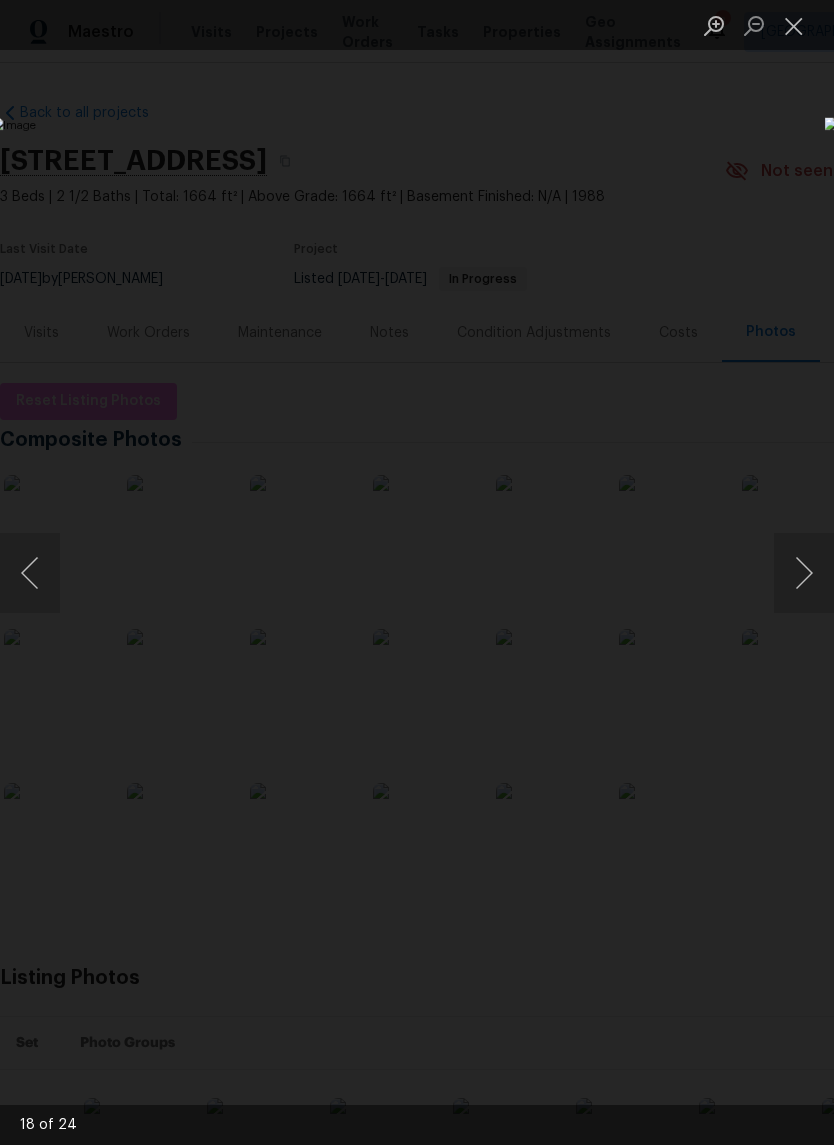 click at bounding box center (804, 573) 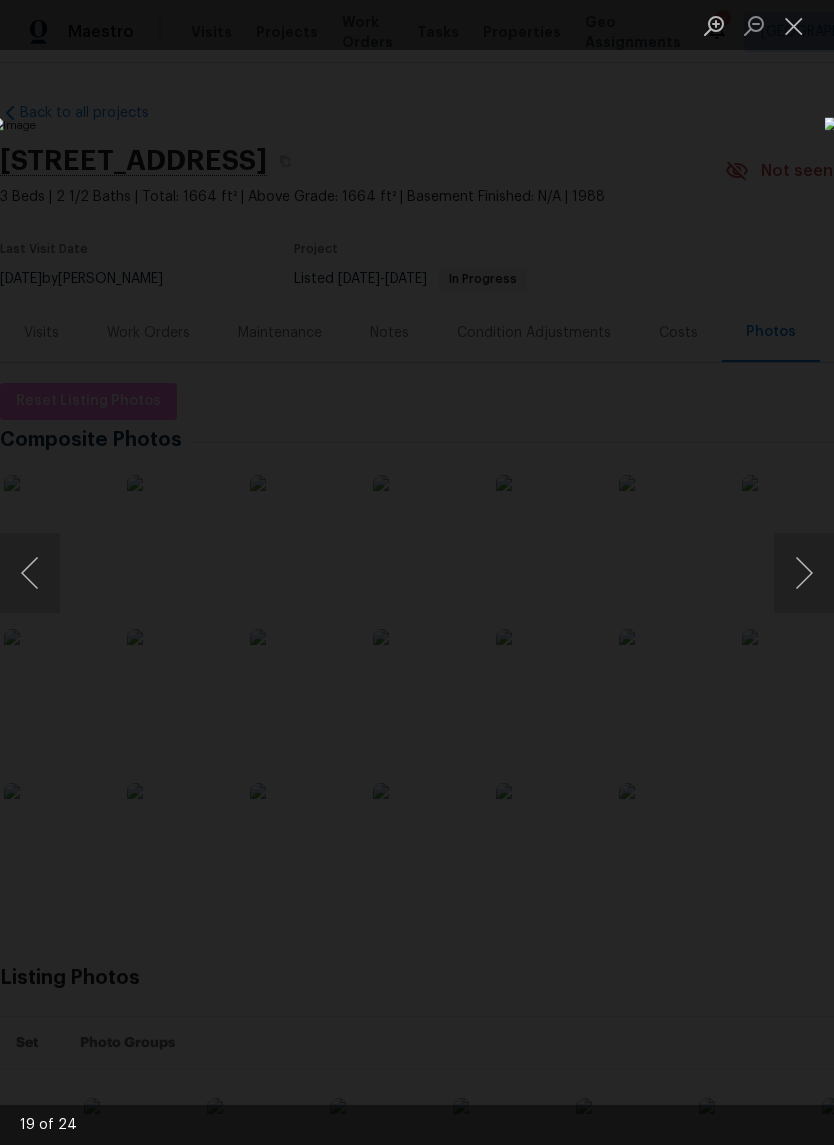 click at bounding box center [804, 573] 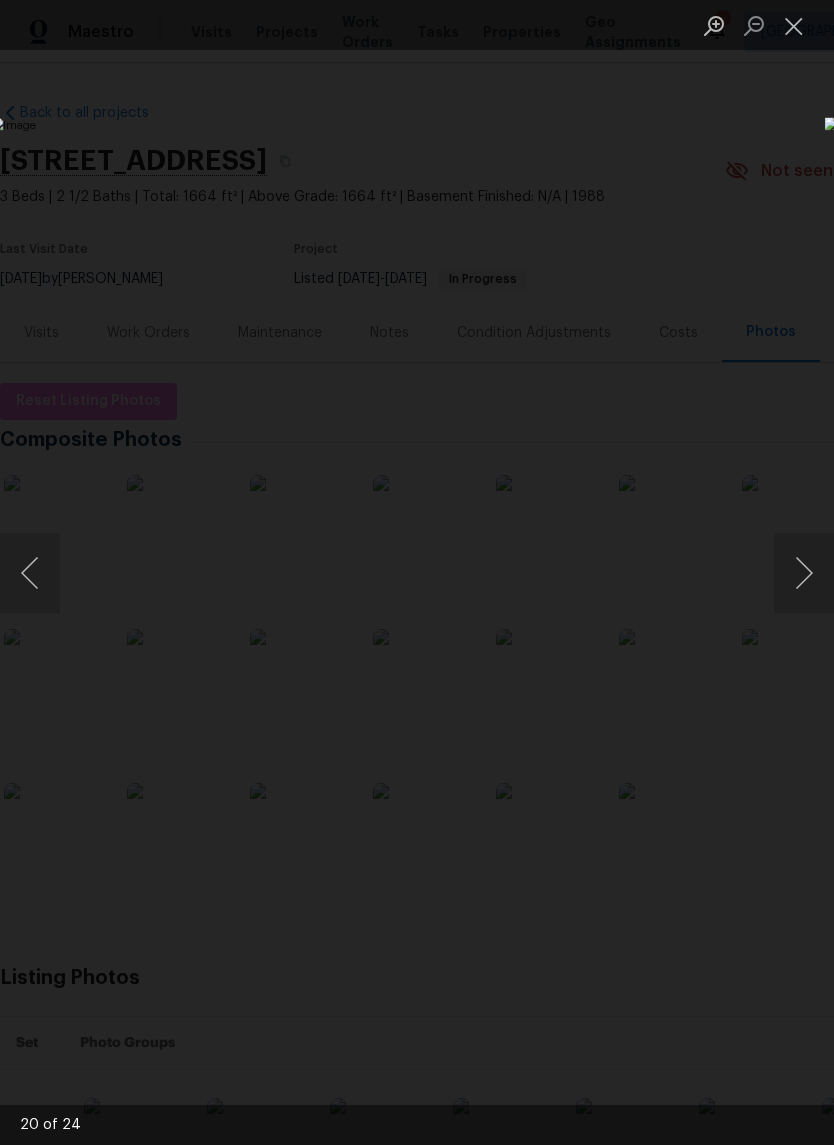 click at bounding box center (804, 573) 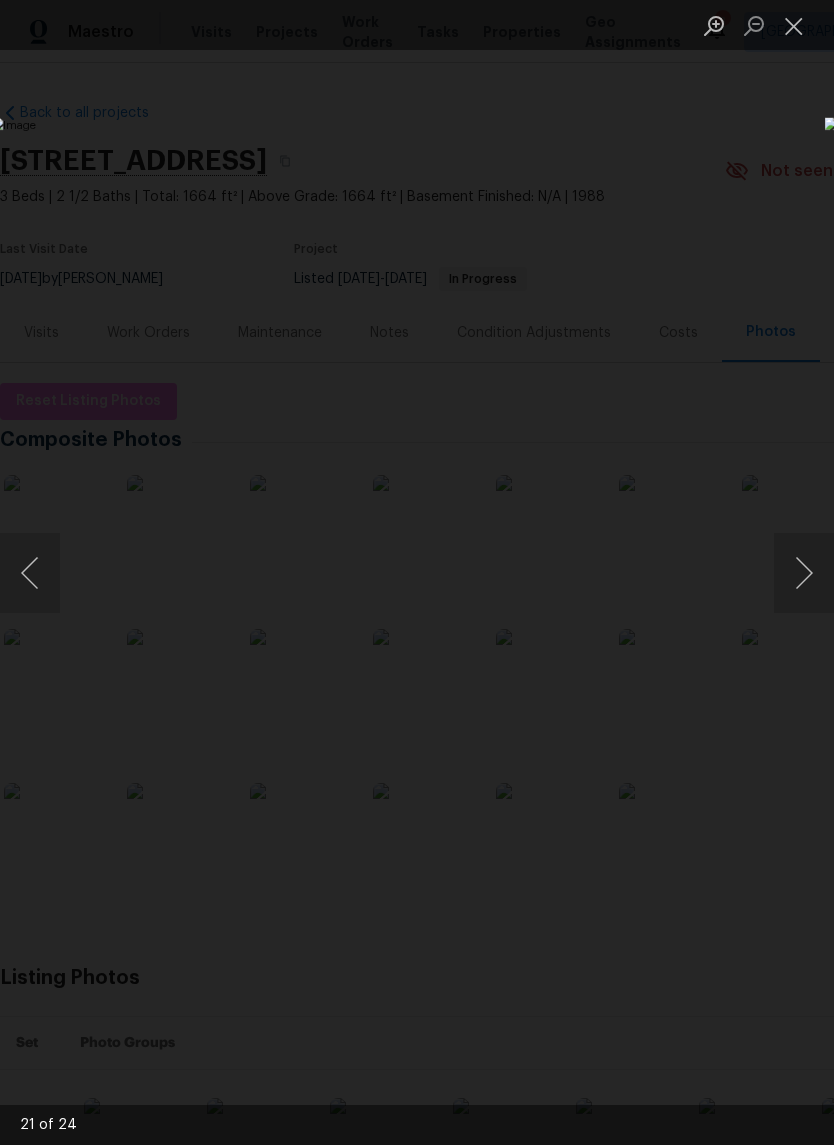 click at bounding box center [804, 573] 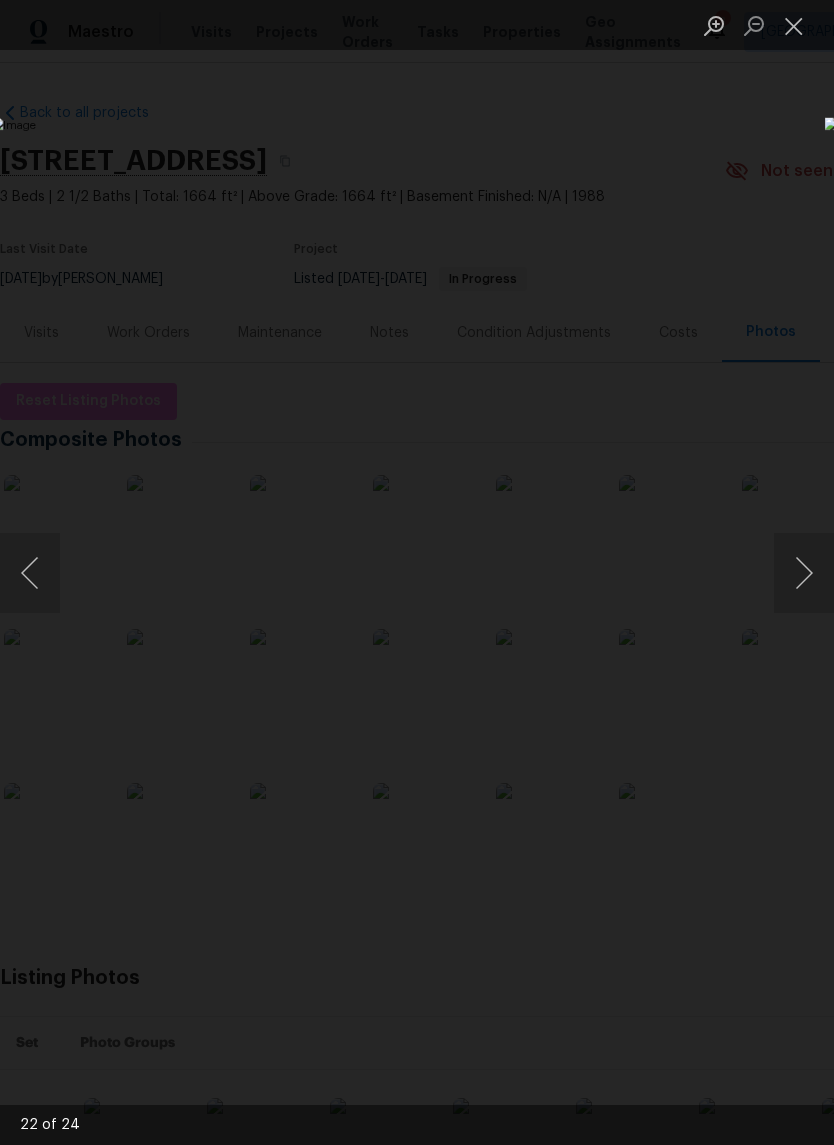 click at bounding box center [804, 573] 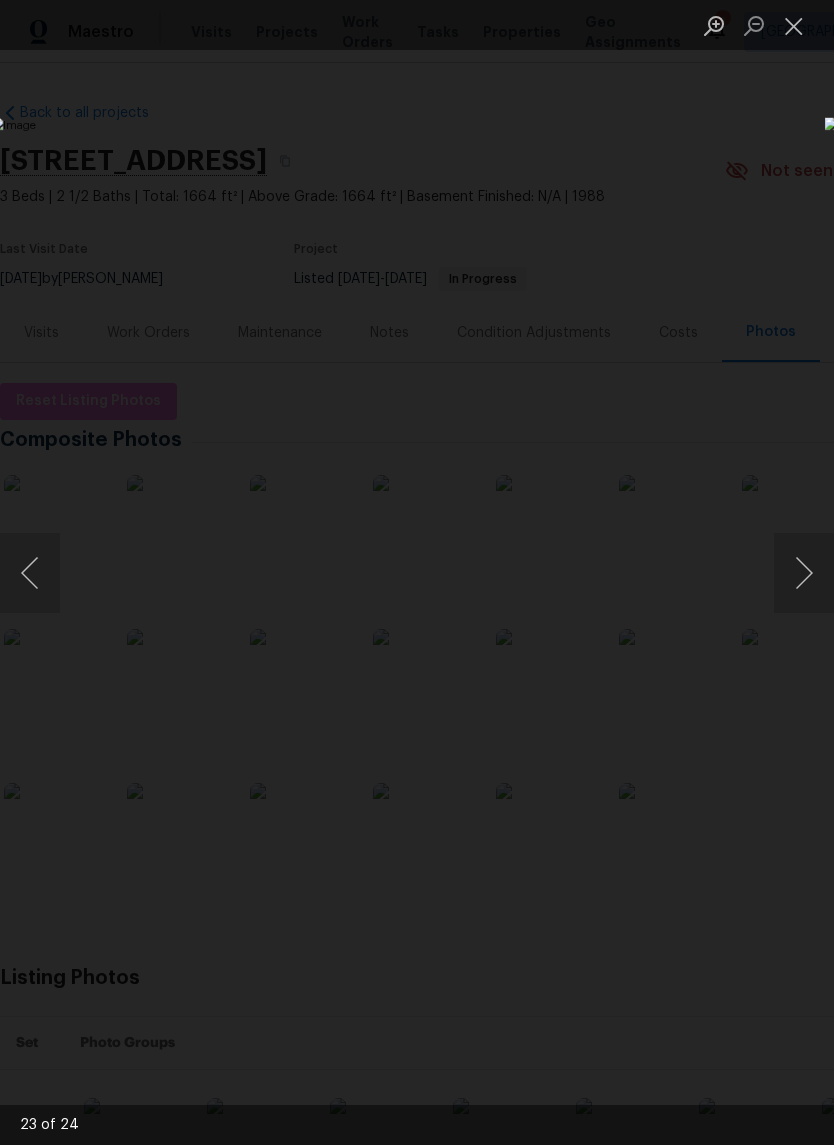 click at bounding box center (804, 573) 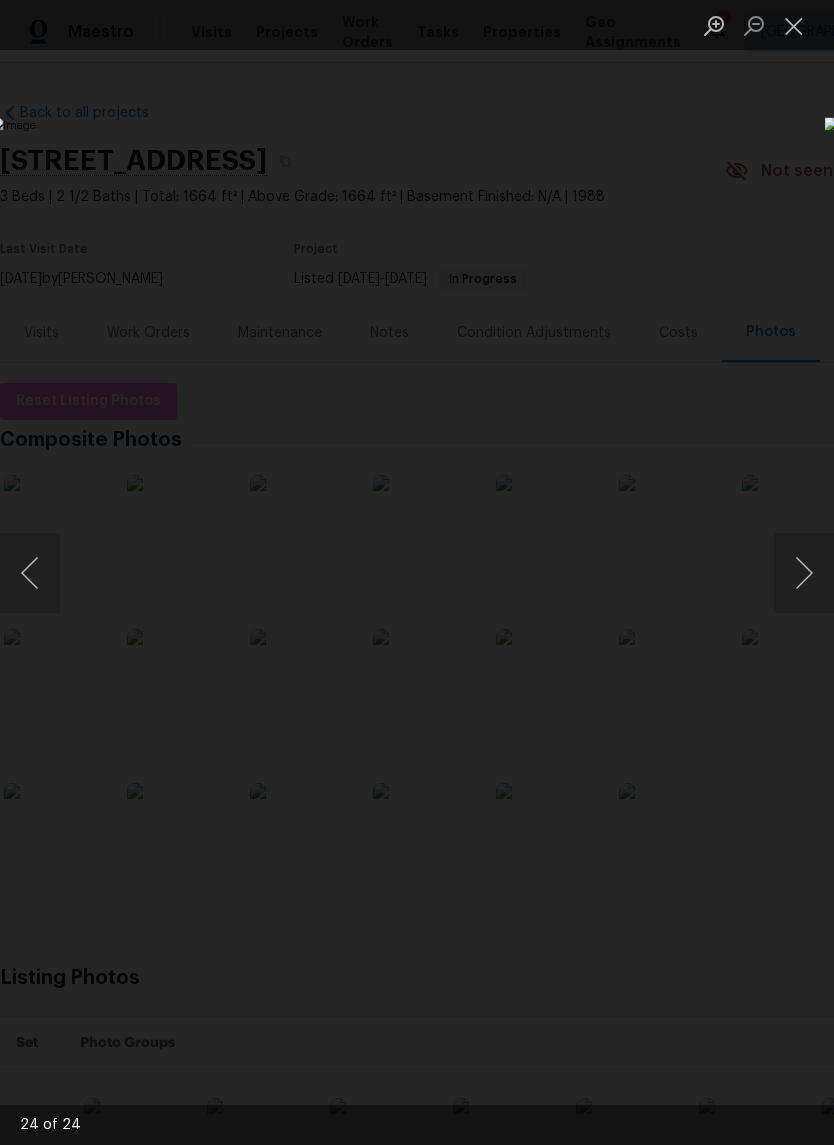click at bounding box center [804, 573] 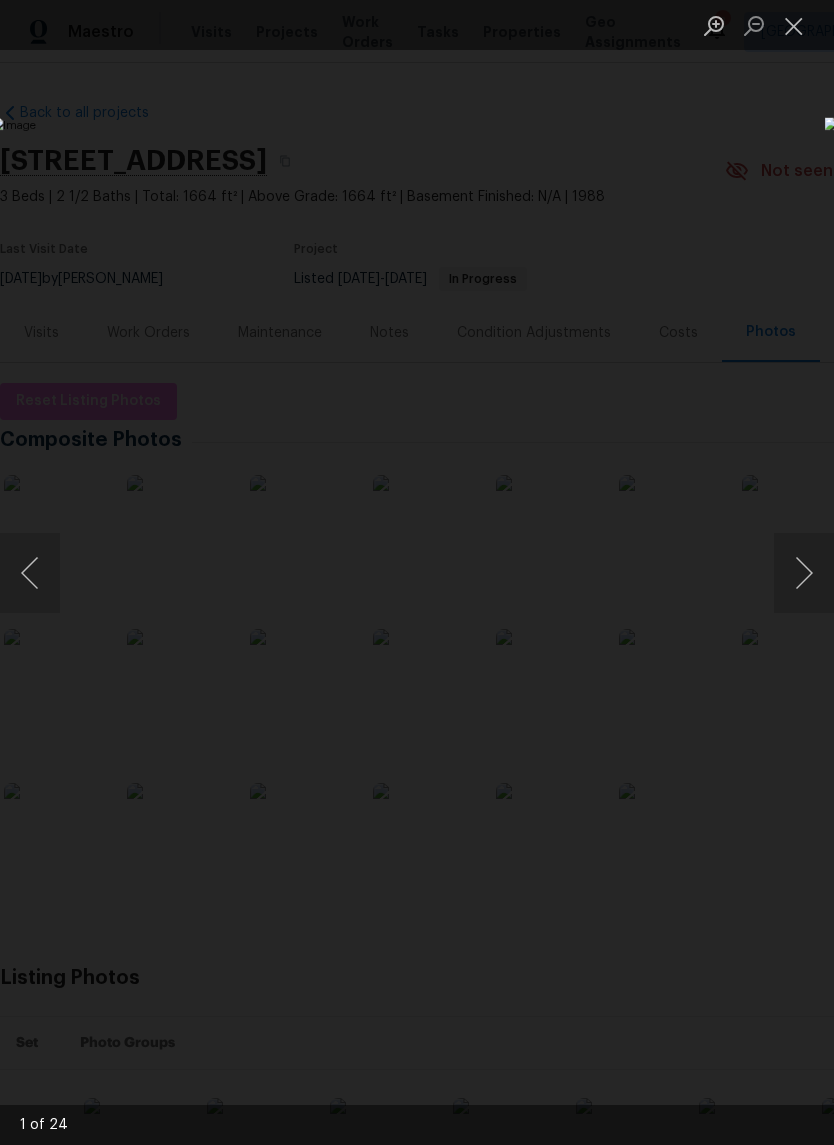 click at bounding box center [804, 573] 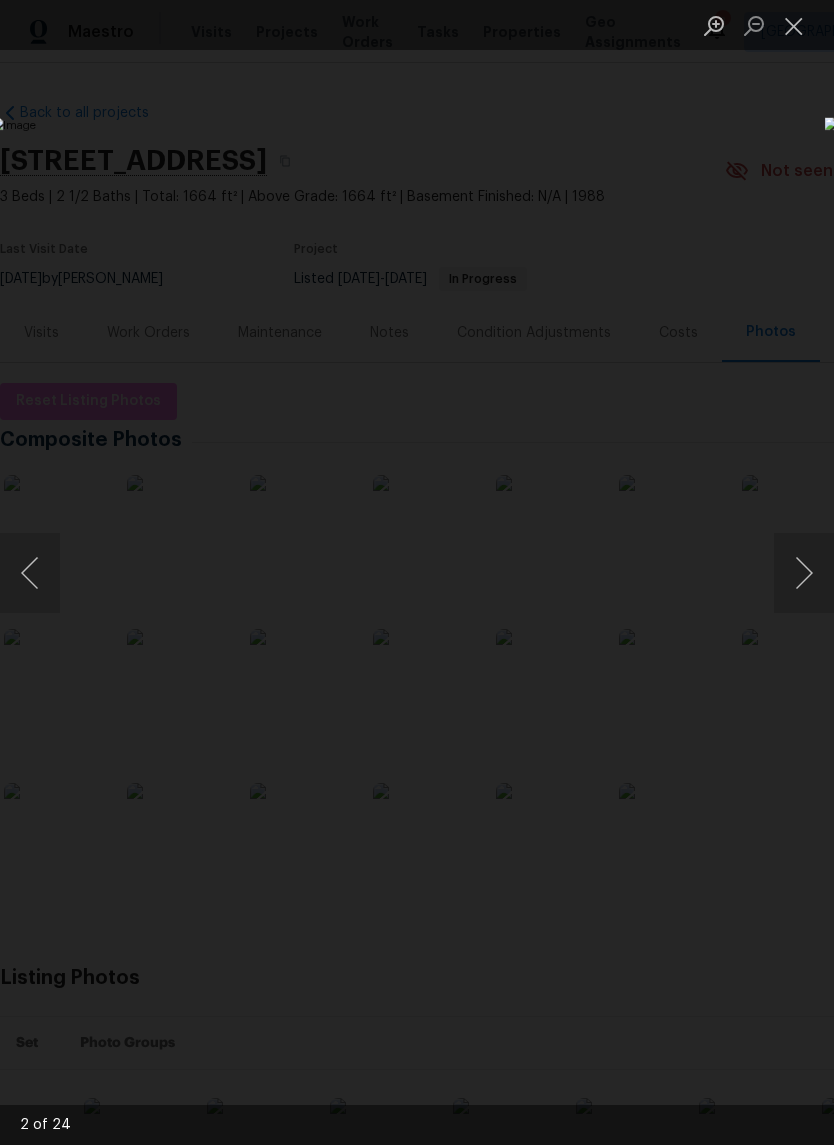 click at bounding box center (804, 573) 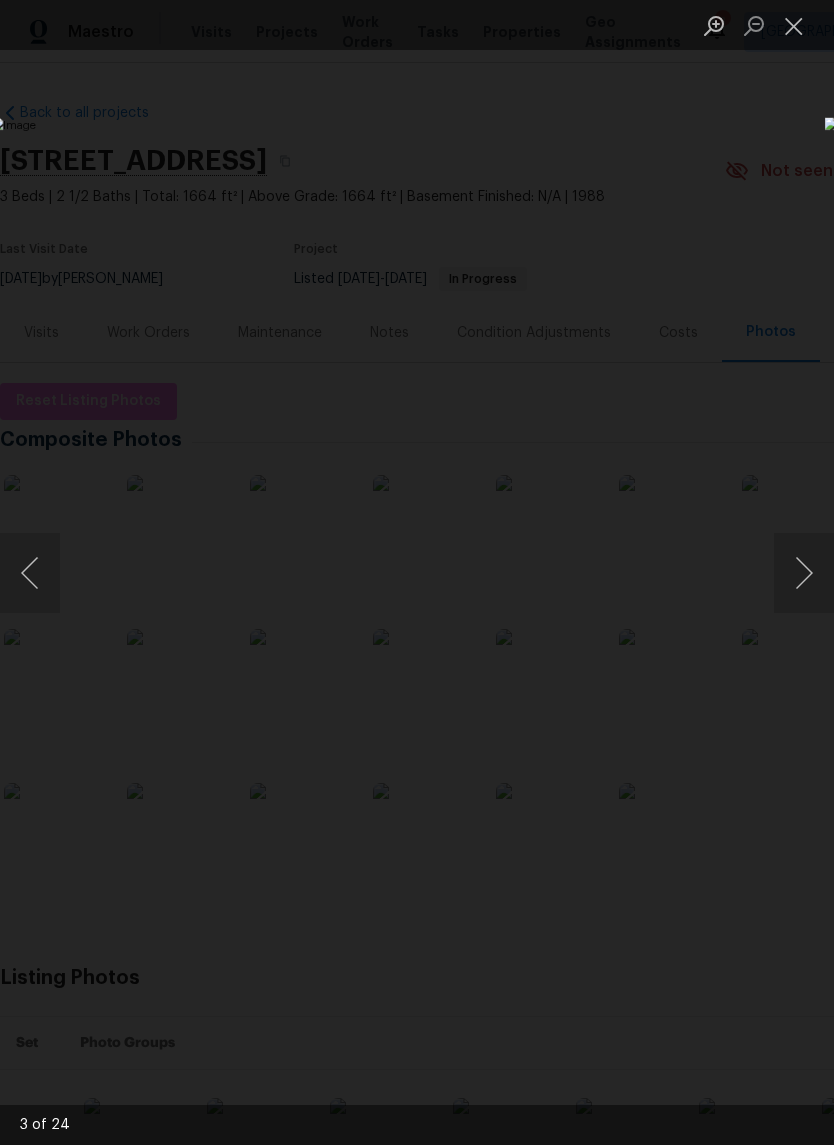 click at bounding box center [804, 573] 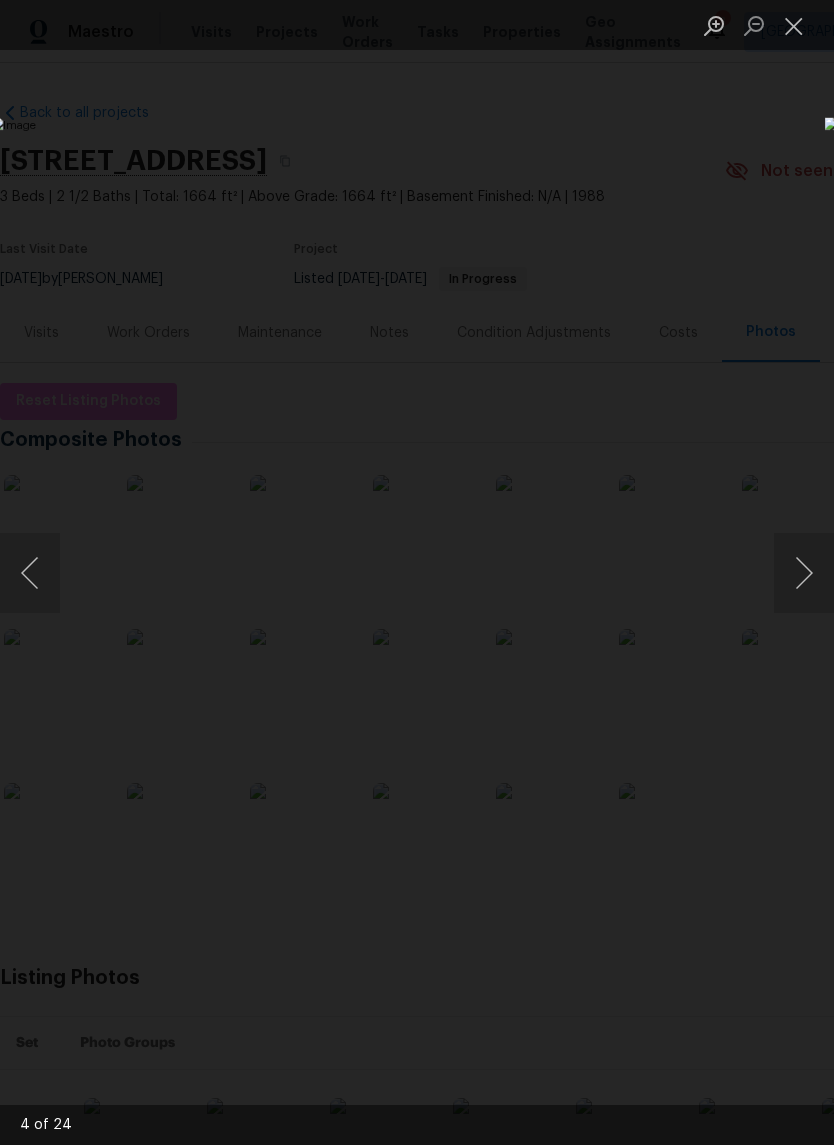 click at bounding box center (794, 25) 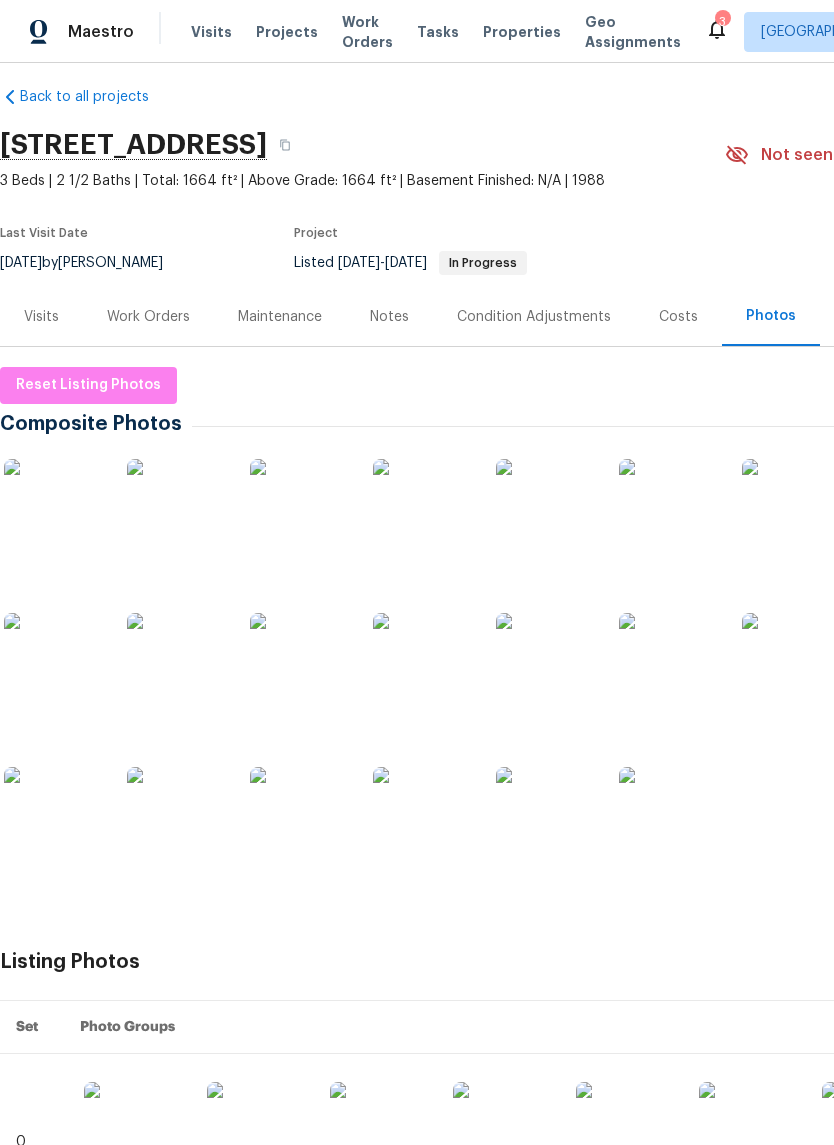 scroll, scrollTop: 16, scrollLeft: 0, axis: vertical 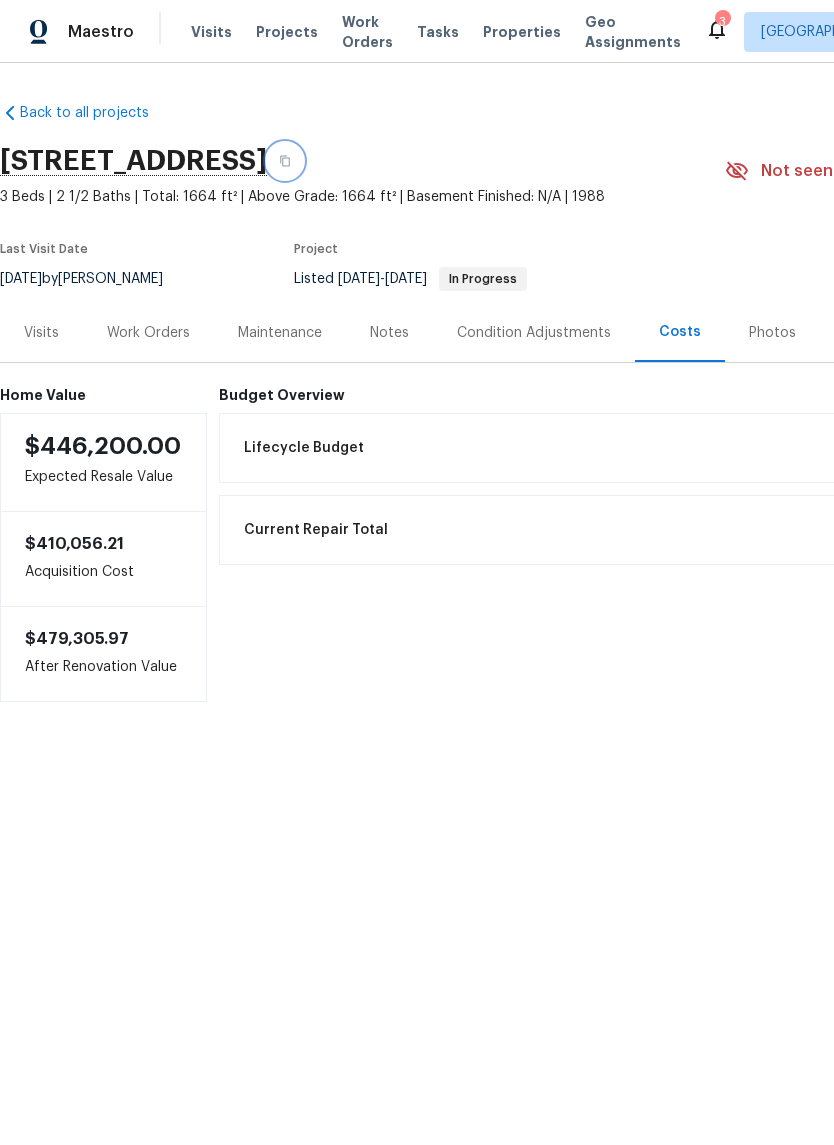 click at bounding box center [285, 161] 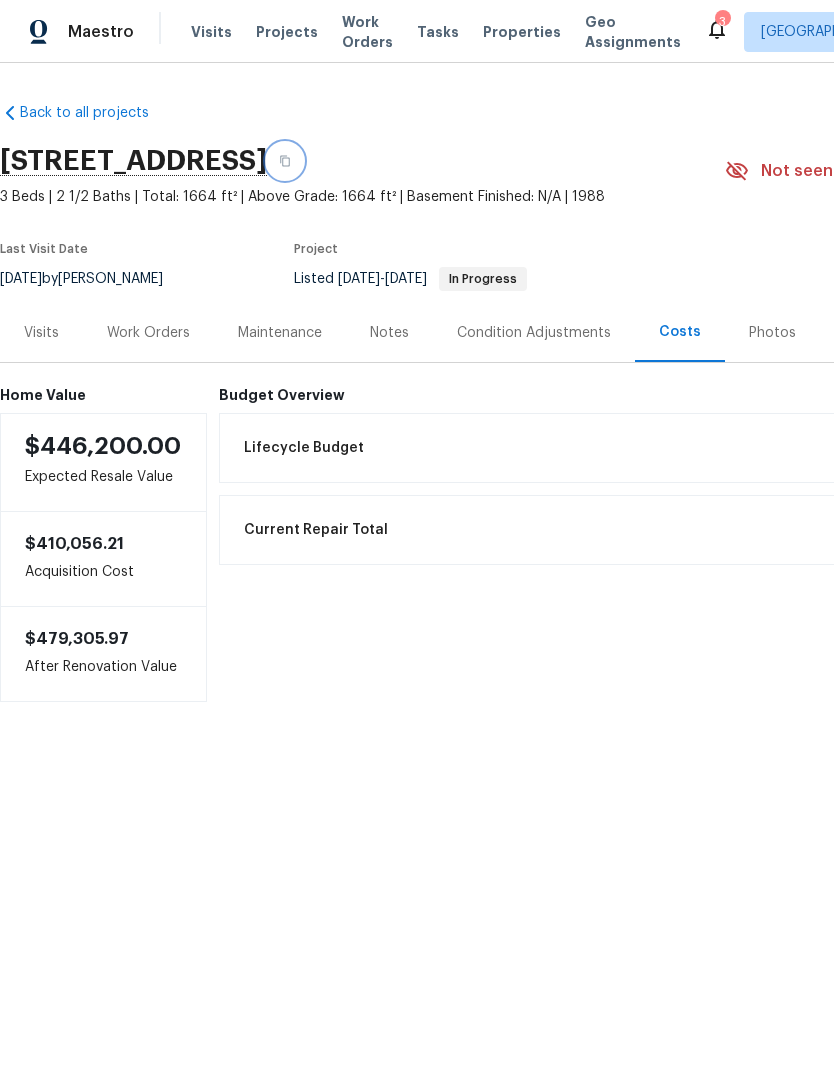 scroll, scrollTop: 0, scrollLeft: 0, axis: both 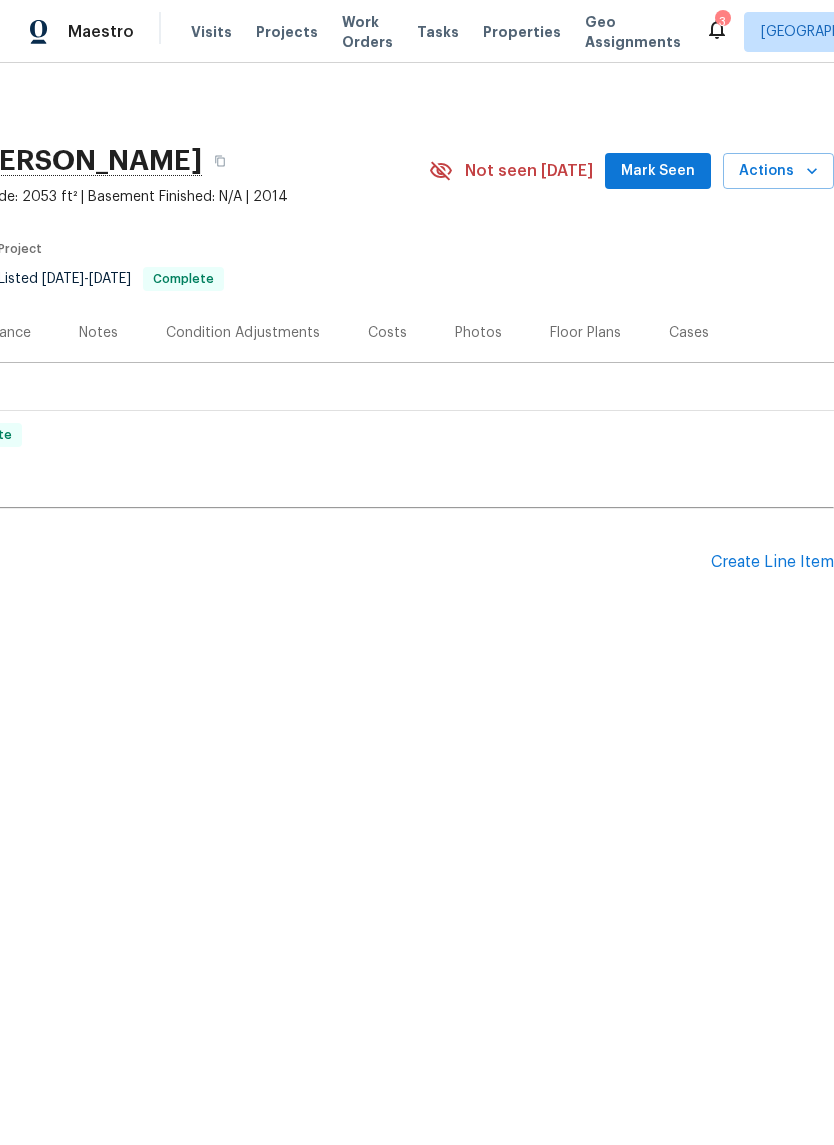 click on "Costs" at bounding box center (387, 332) 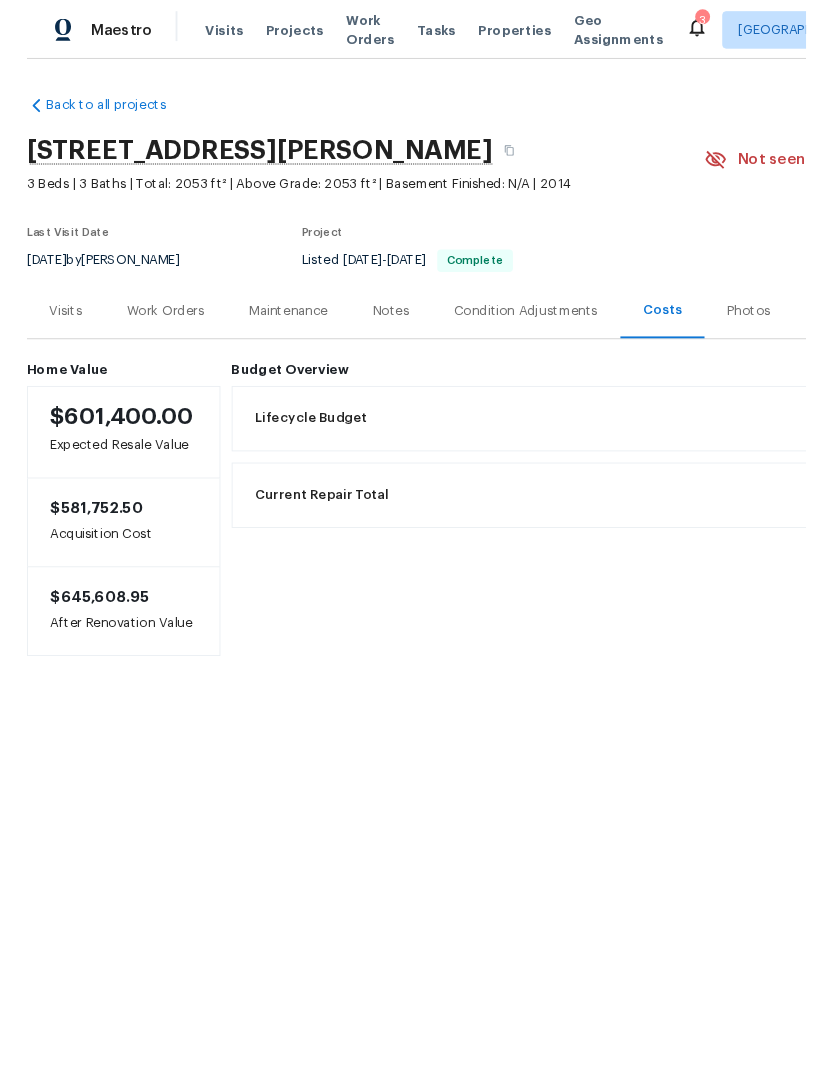 scroll, scrollTop: 0, scrollLeft: 0, axis: both 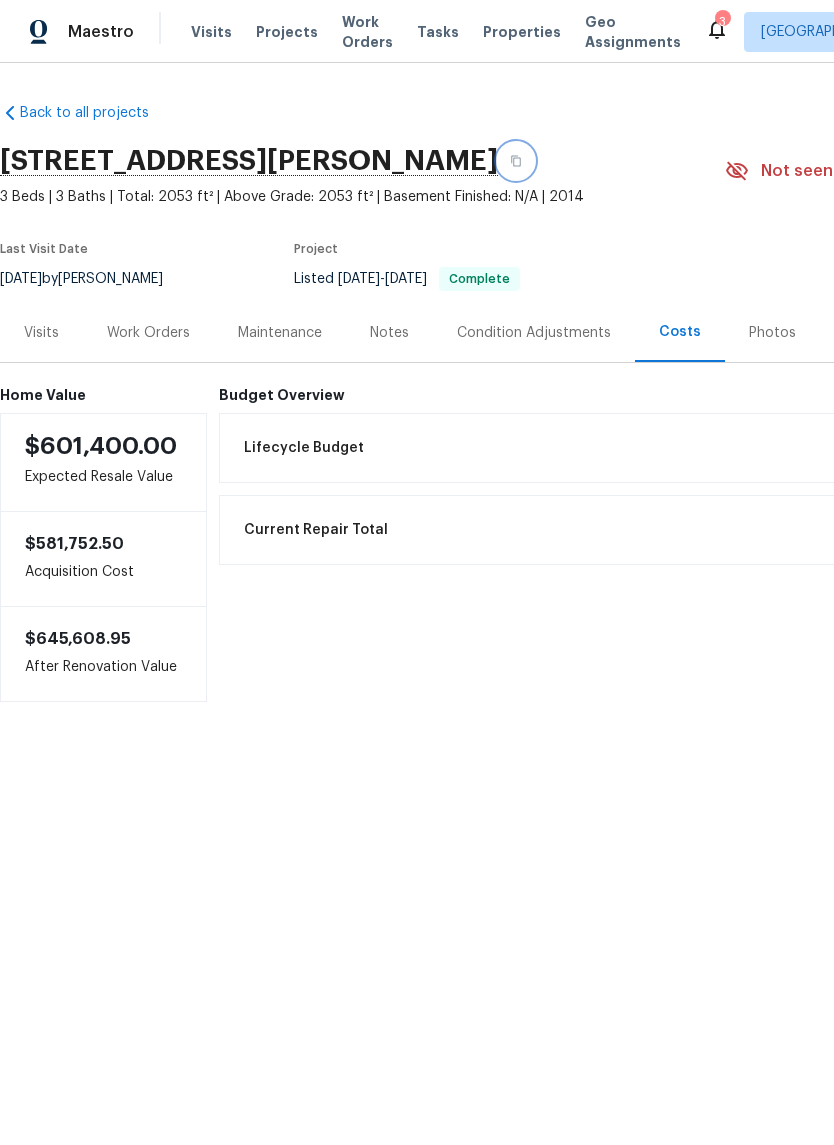 click at bounding box center [516, 161] 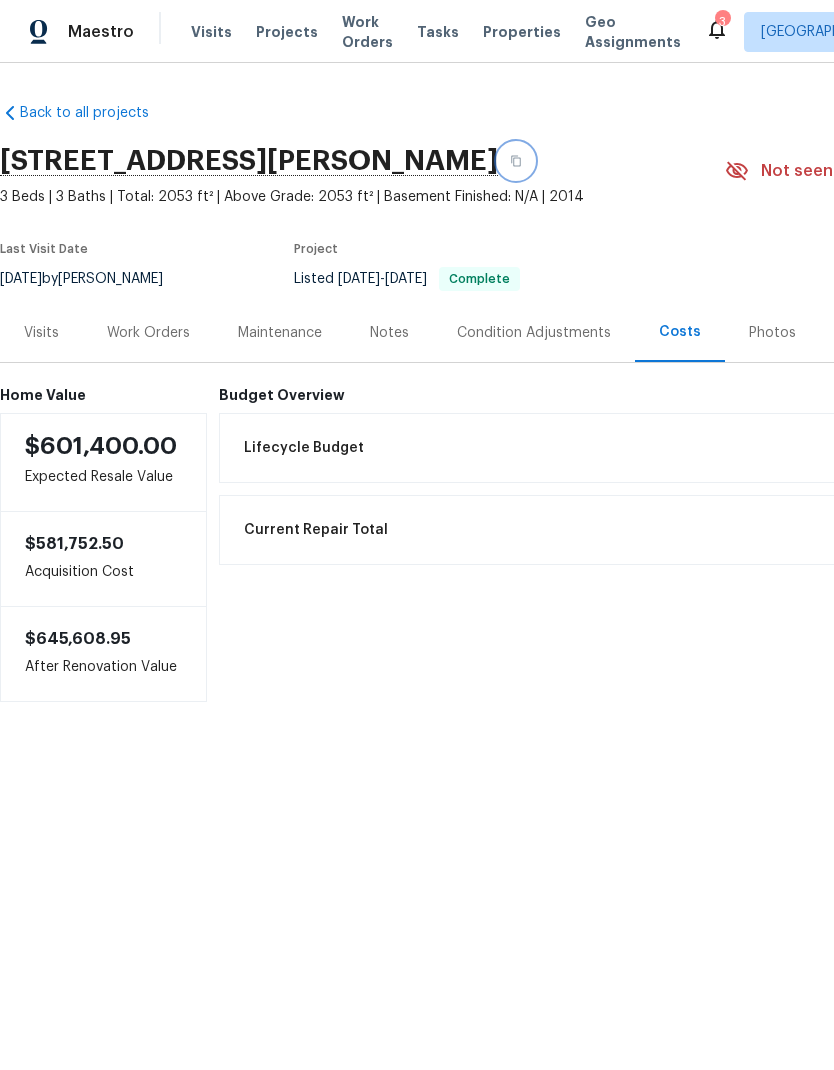 click 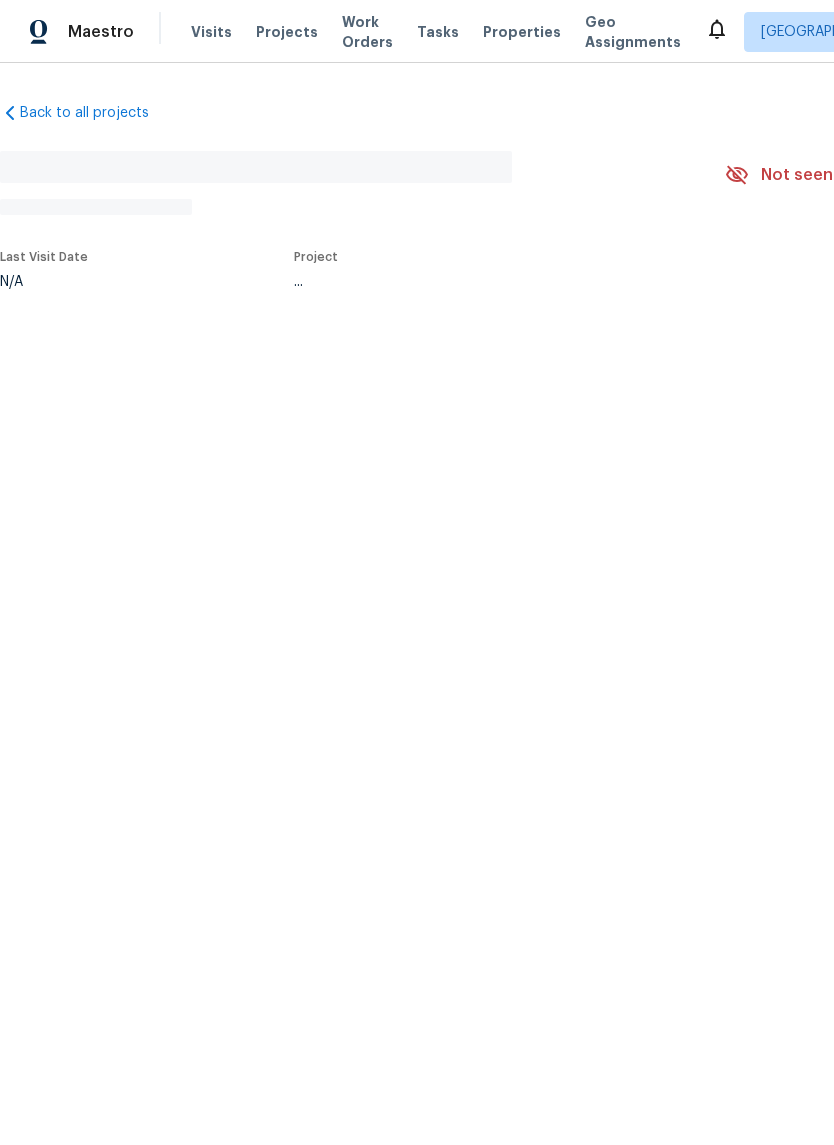 scroll, scrollTop: 0, scrollLeft: 0, axis: both 